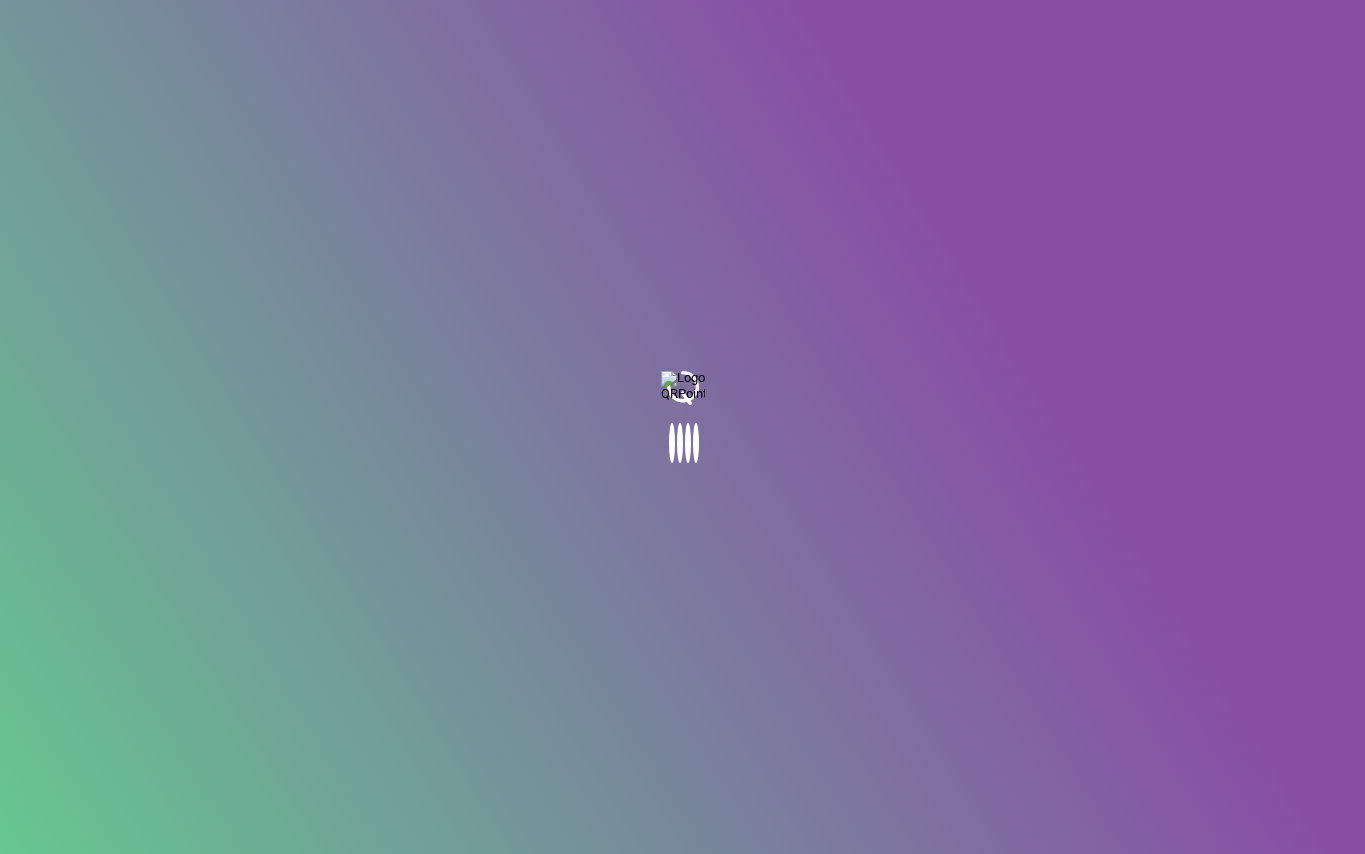 scroll, scrollTop: 0, scrollLeft: 0, axis: both 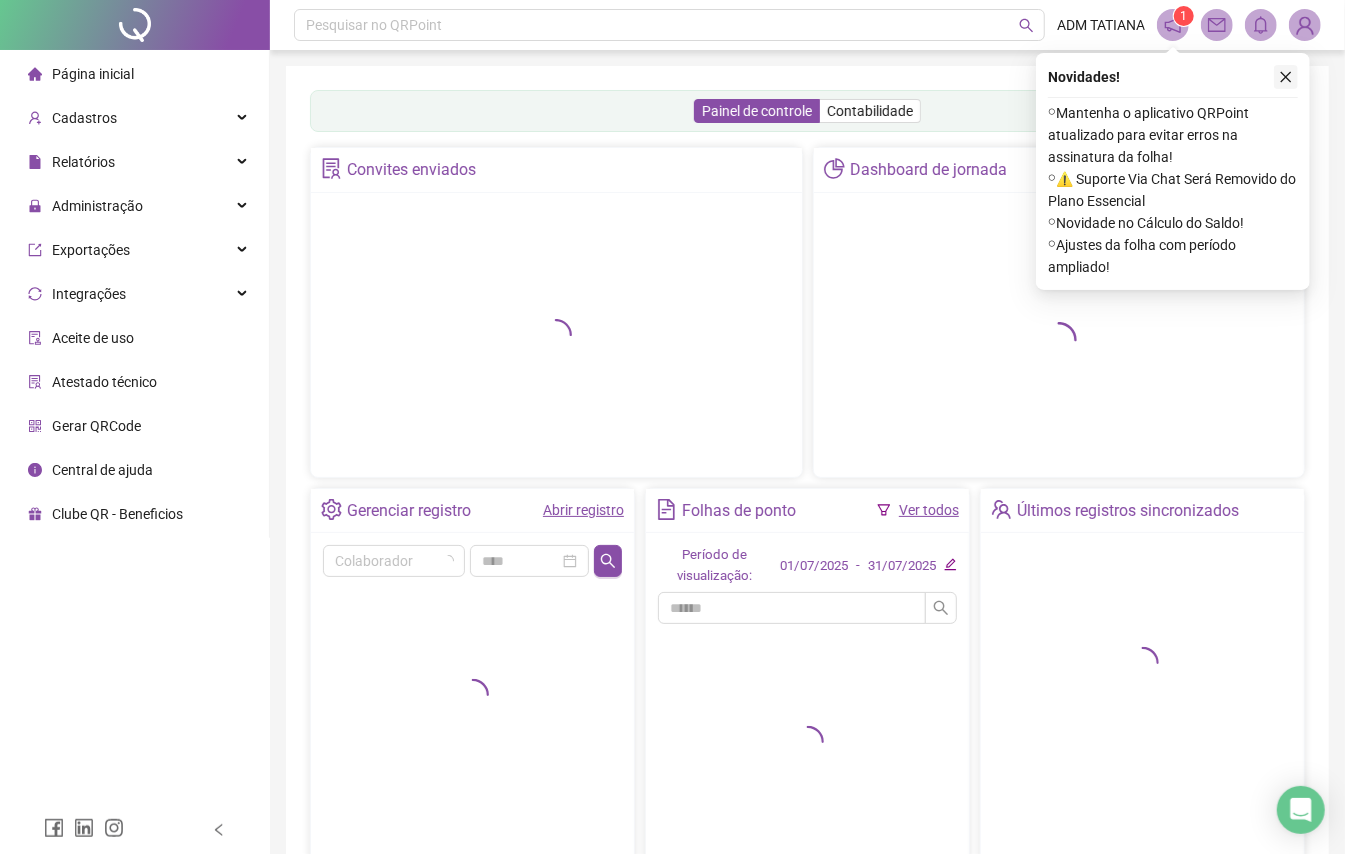 click 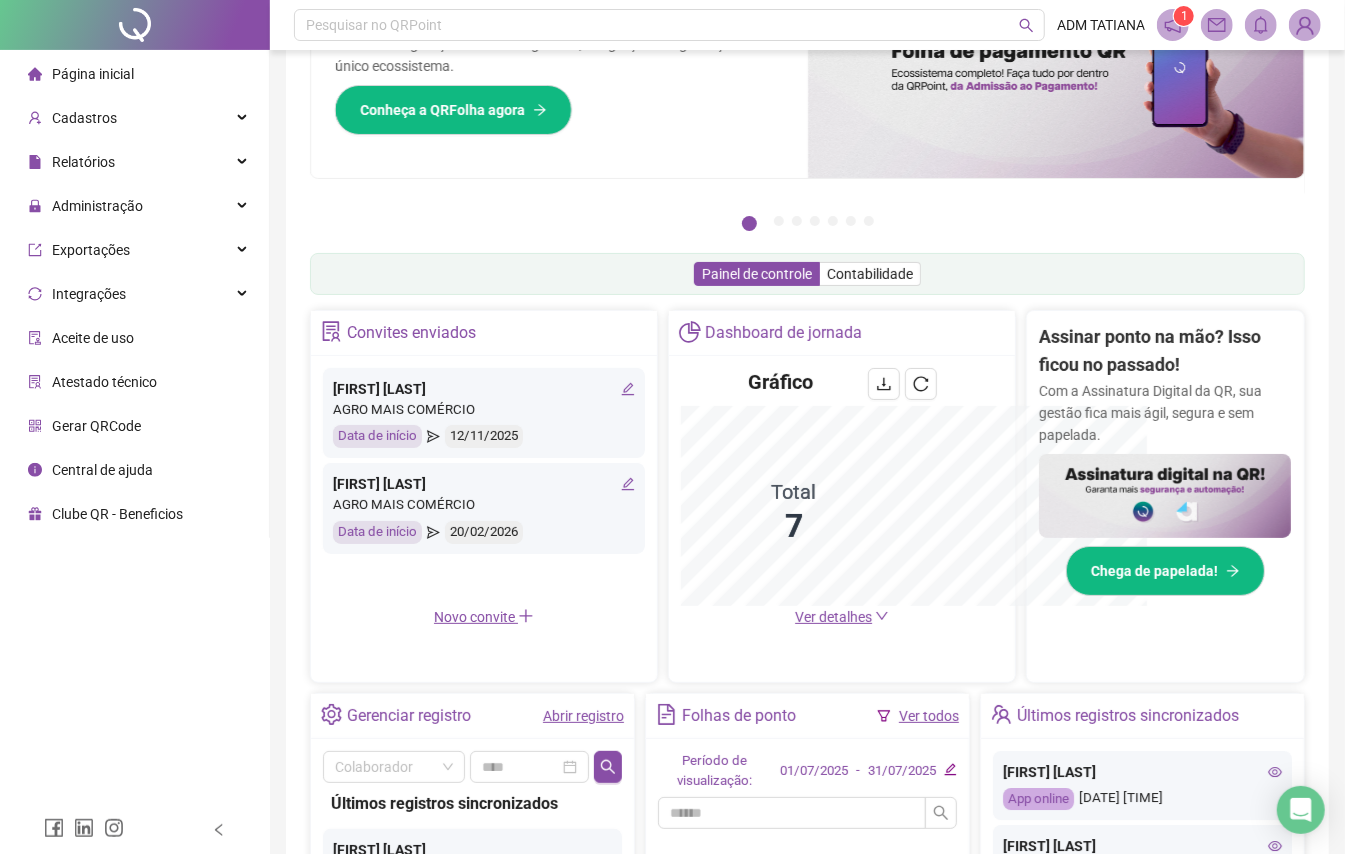 scroll, scrollTop: 426, scrollLeft: 0, axis: vertical 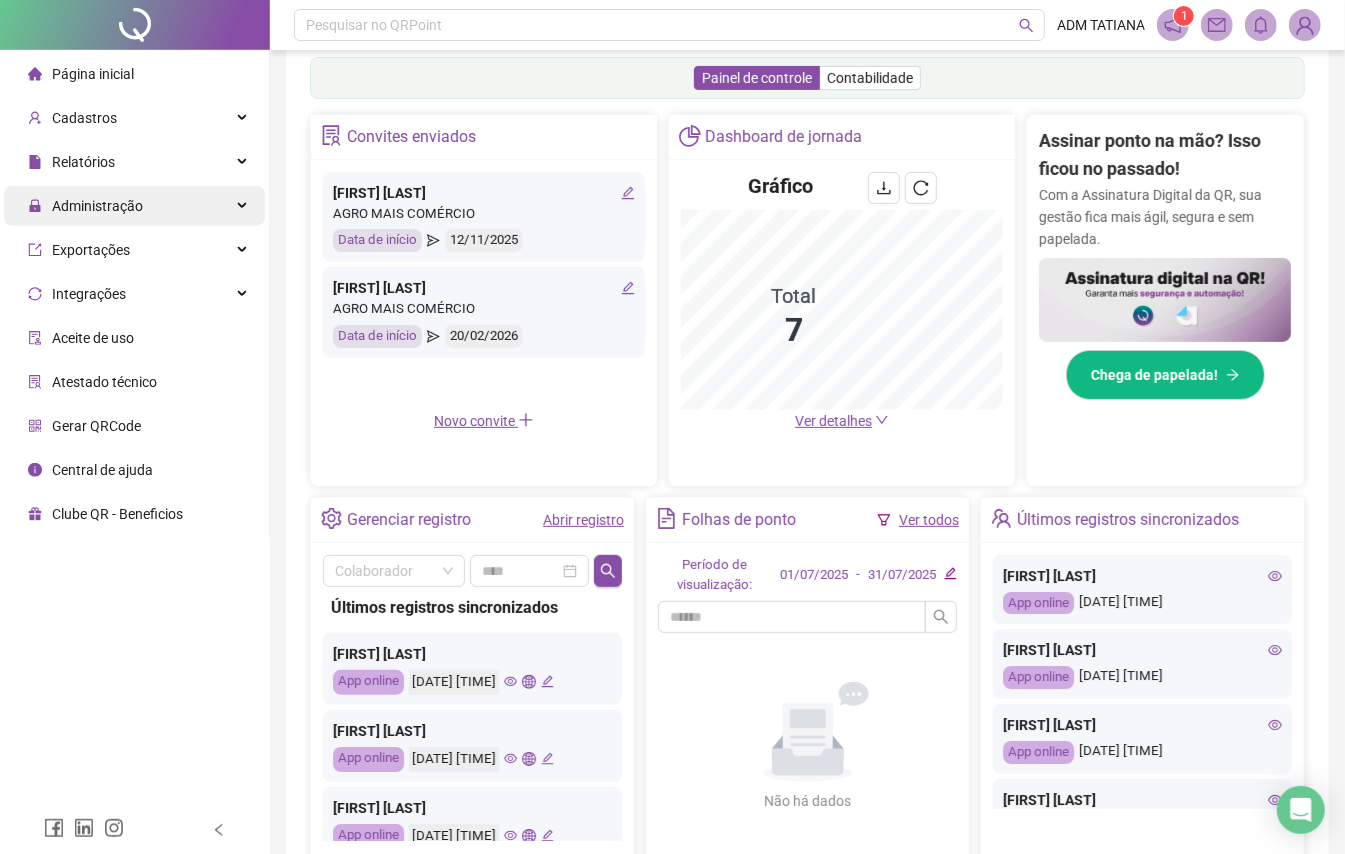 click on "Administração" at bounding box center [97, 206] 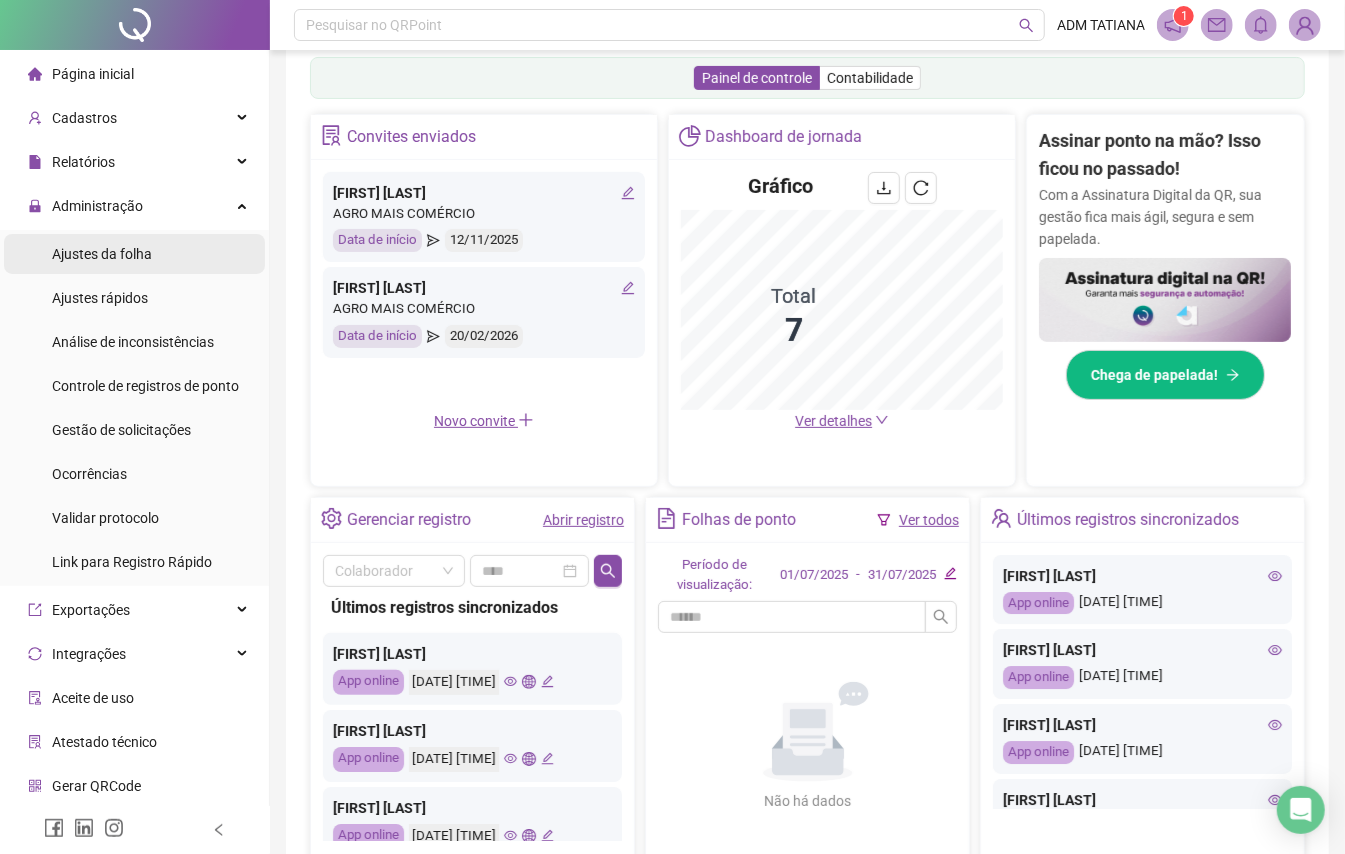 click on "Ajustes da folha" at bounding box center (102, 254) 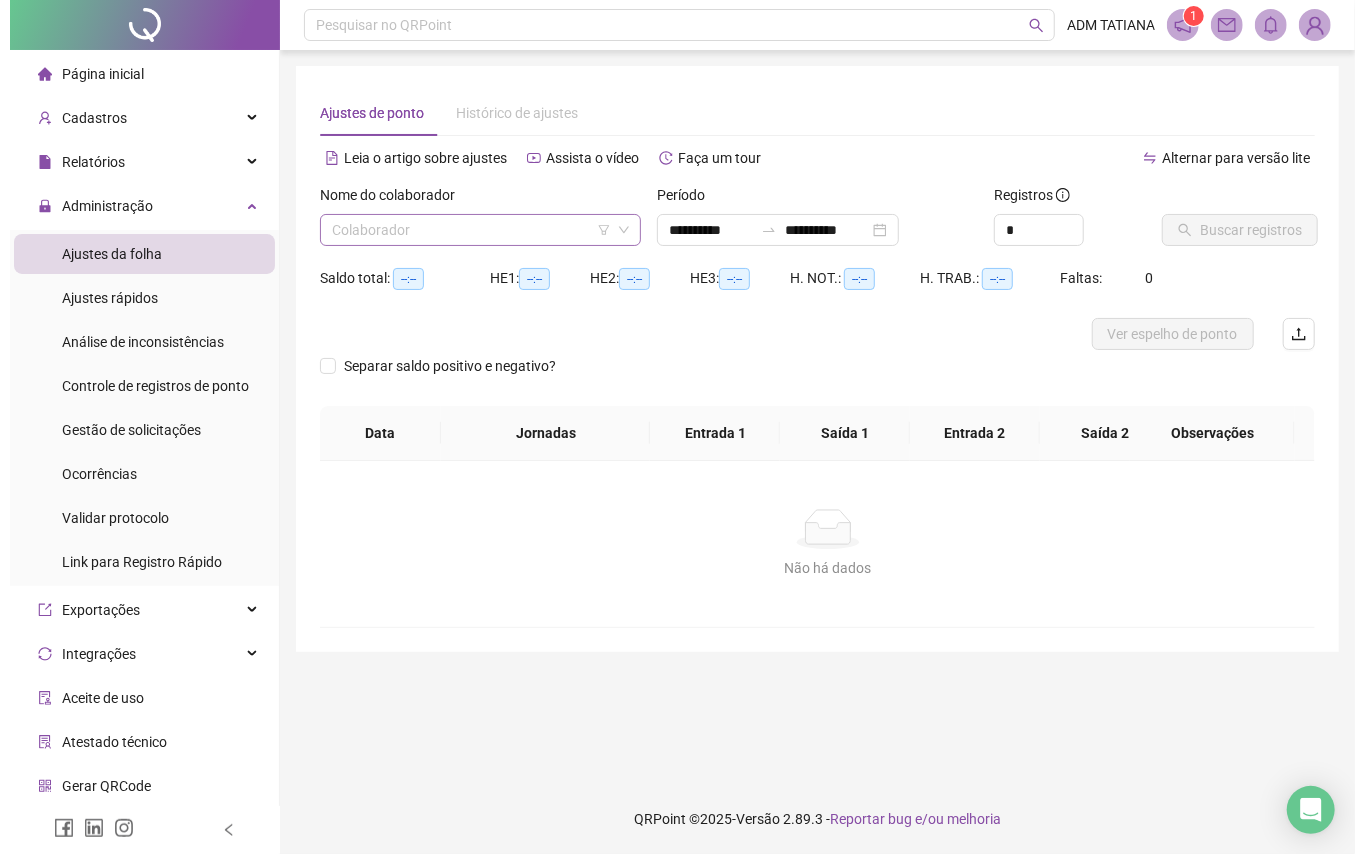 scroll, scrollTop: 0, scrollLeft: 0, axis: both 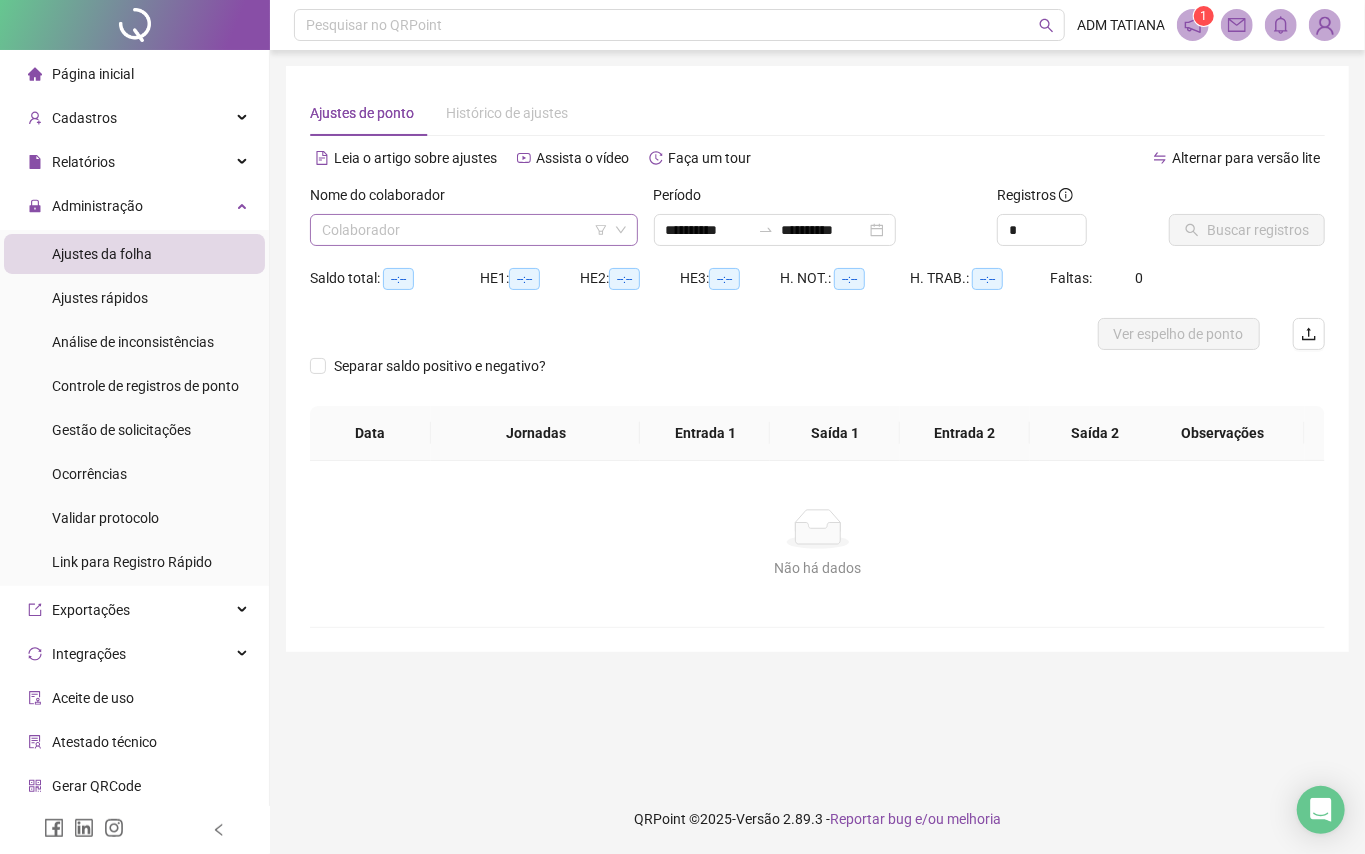 click at bounding box center (465, 230) 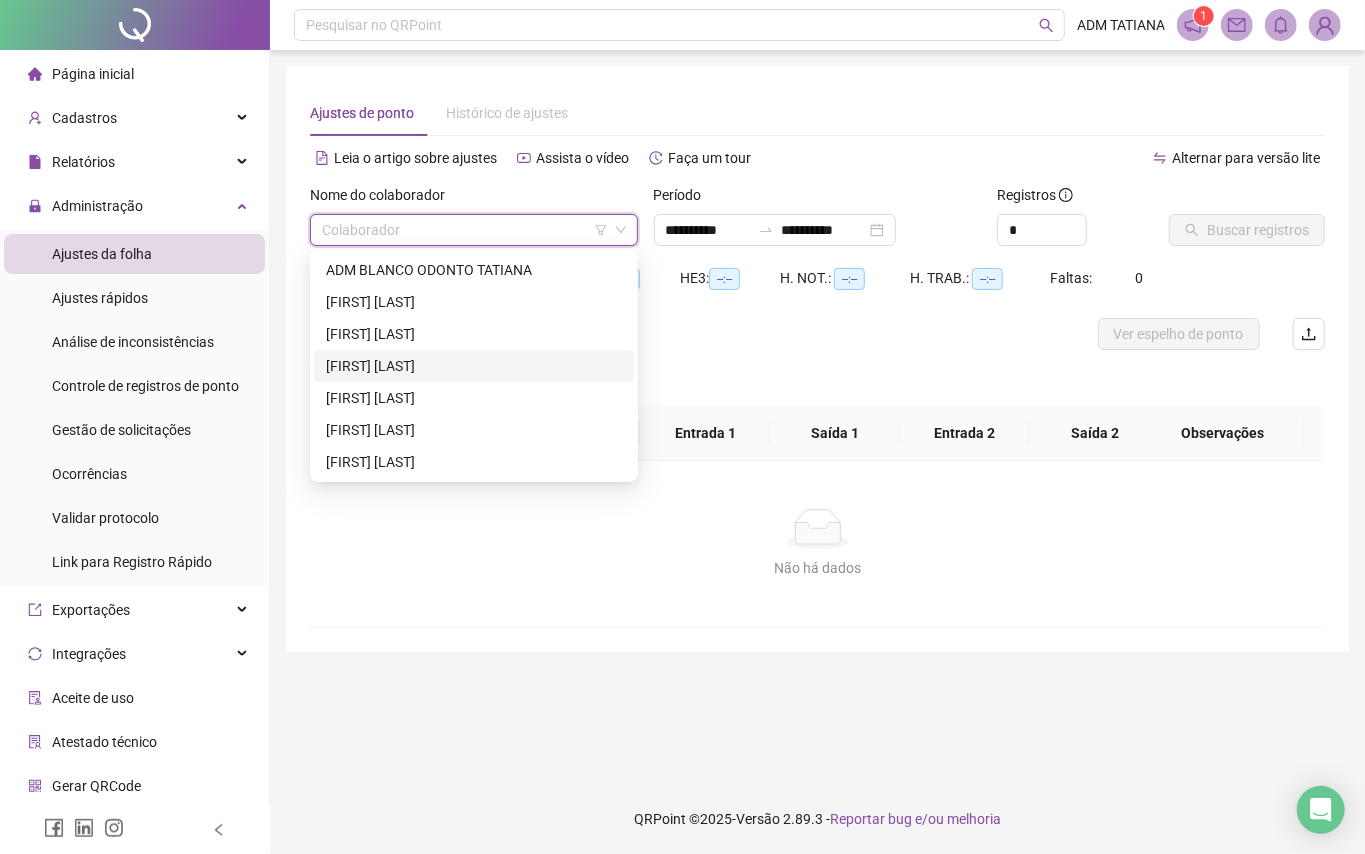 click on "[FIRST] [LAST]" at bounding box center [474, 366] 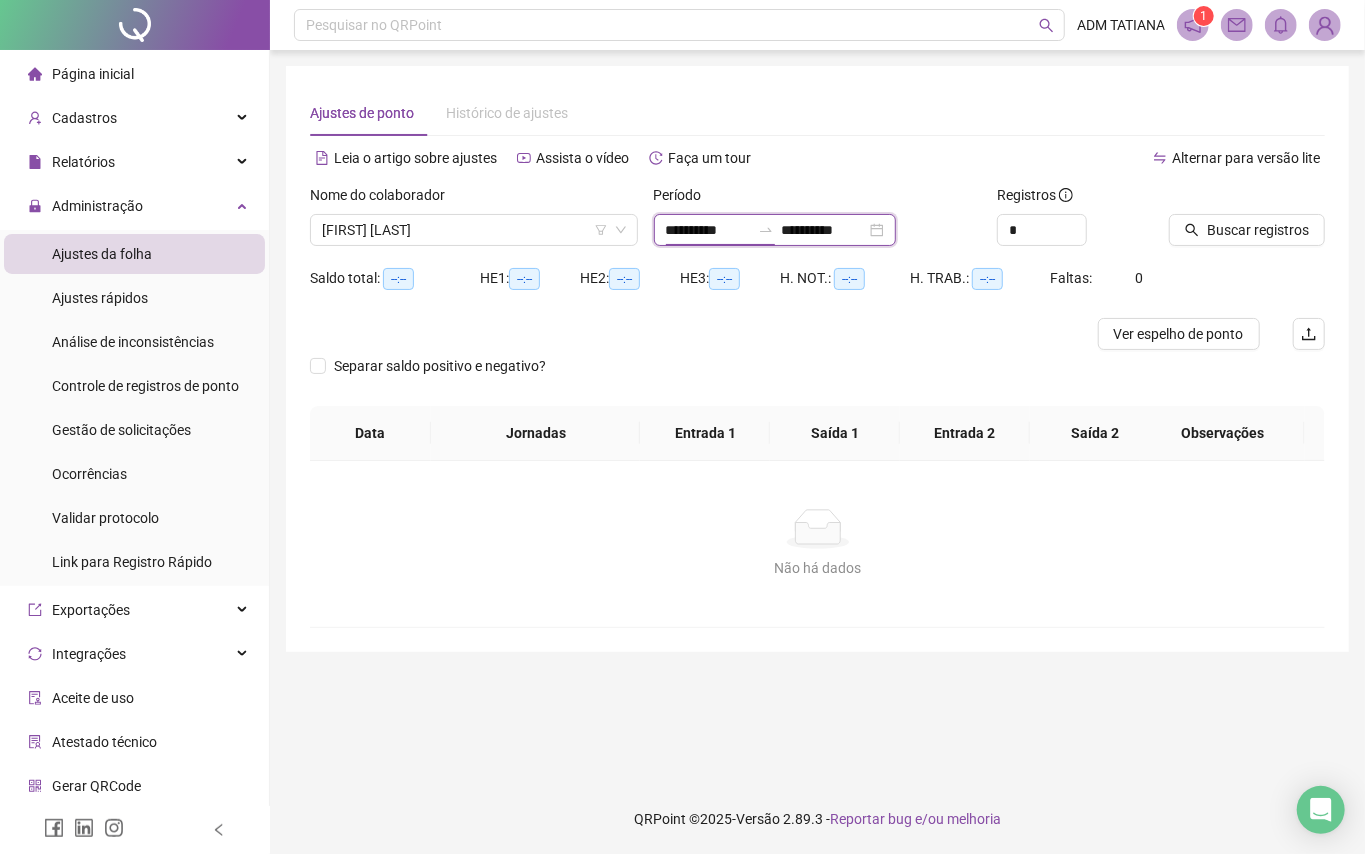 click on "**********" at bounding box center (708, 230) 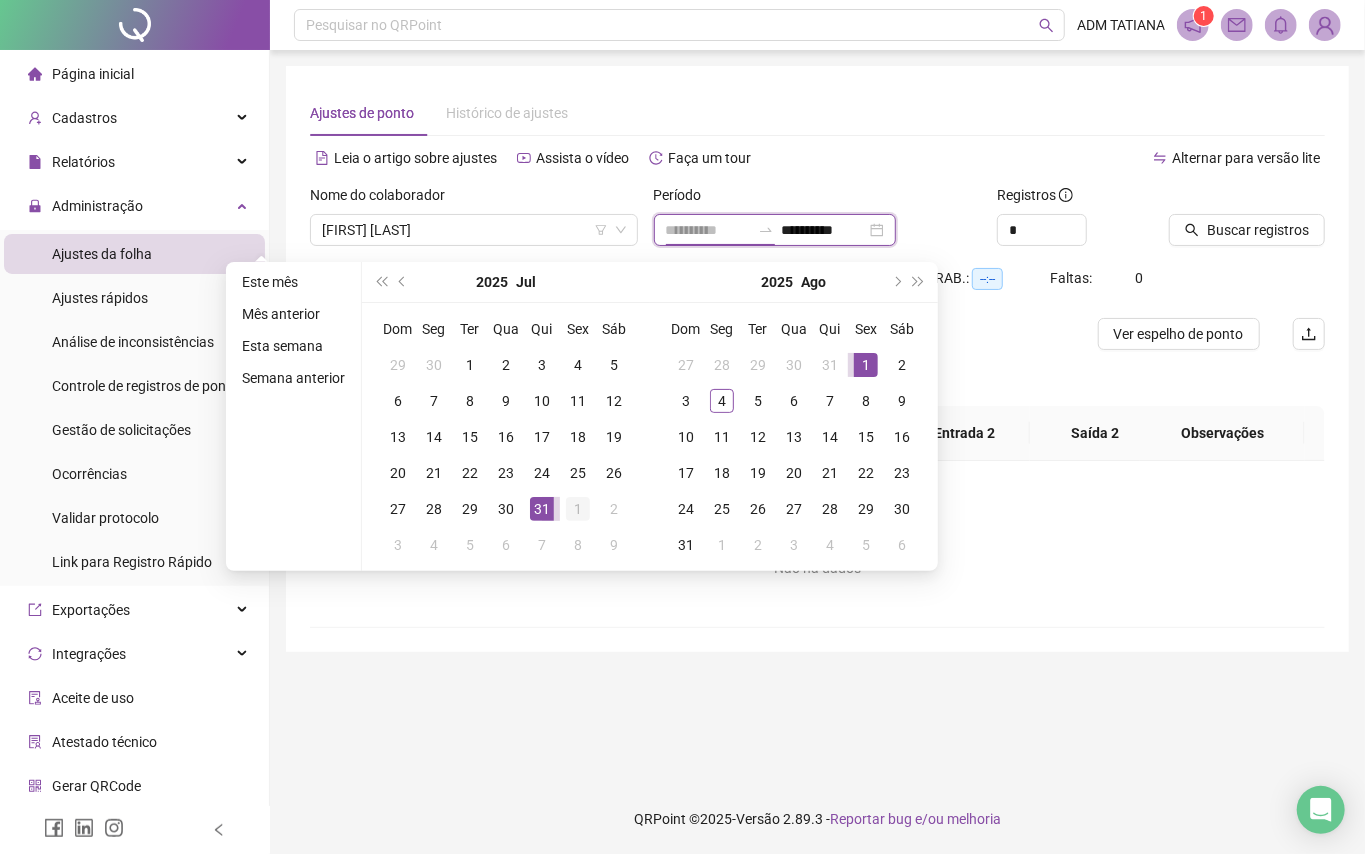 type on "**********" 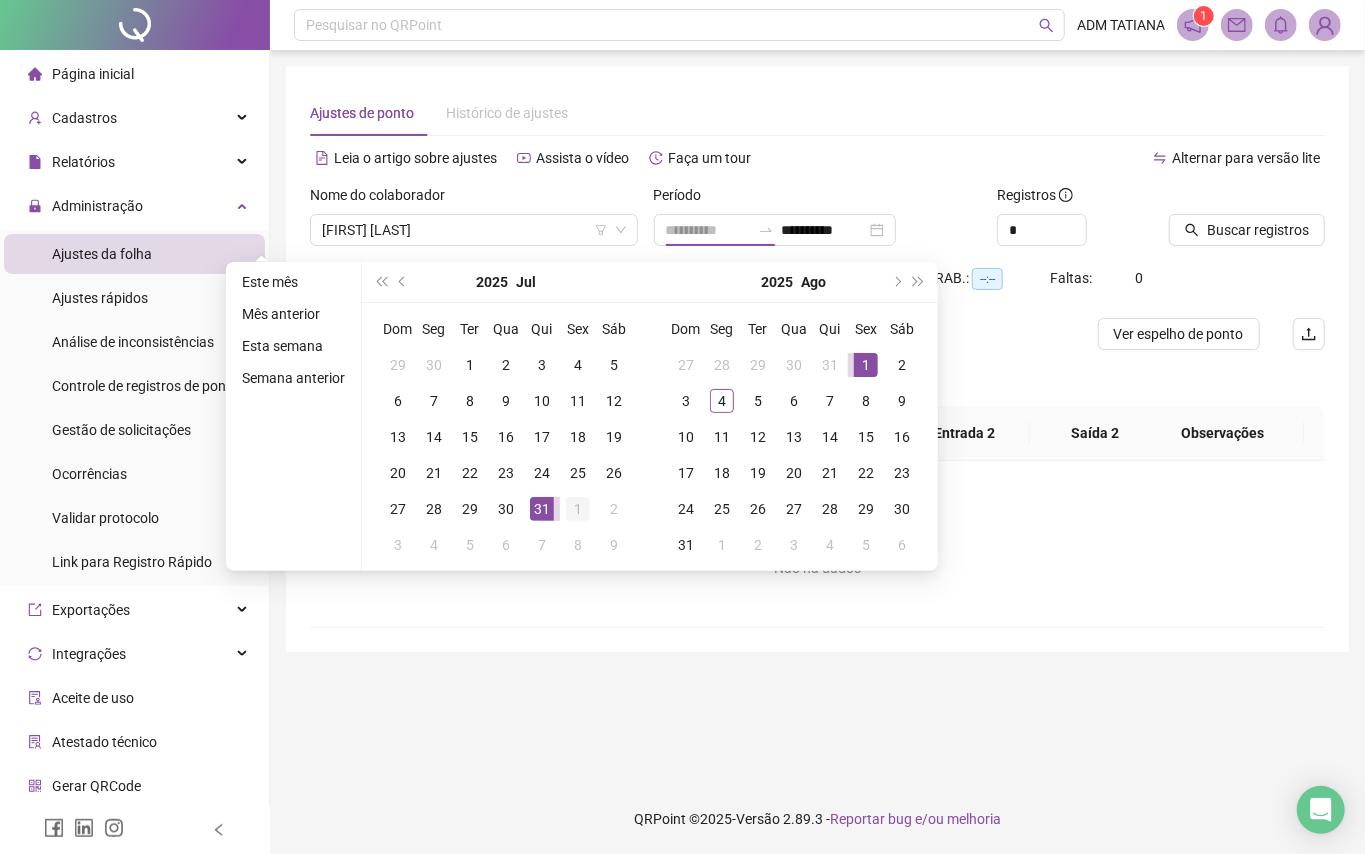 click on "1" at bounding box center [578, 509] 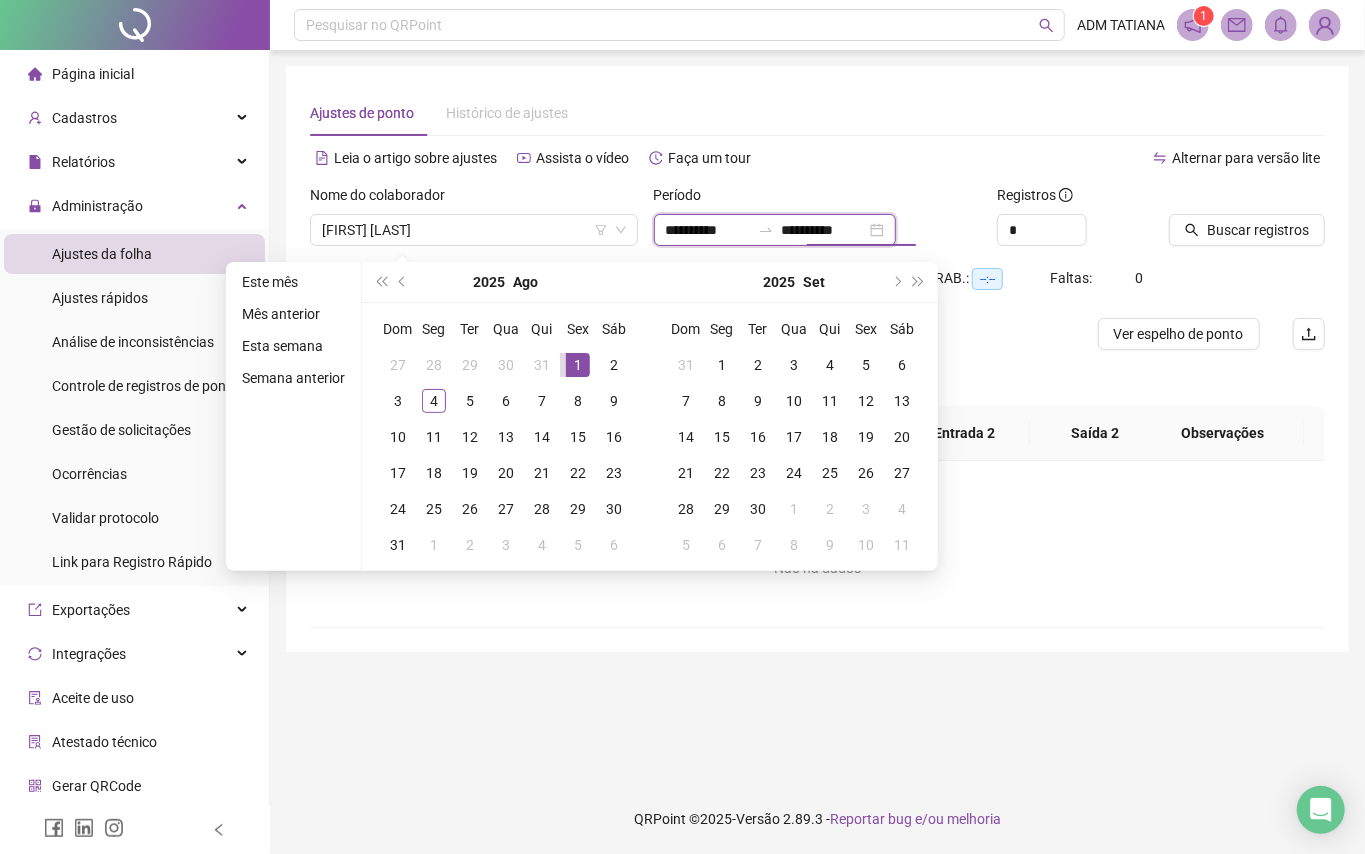 type on "**********" 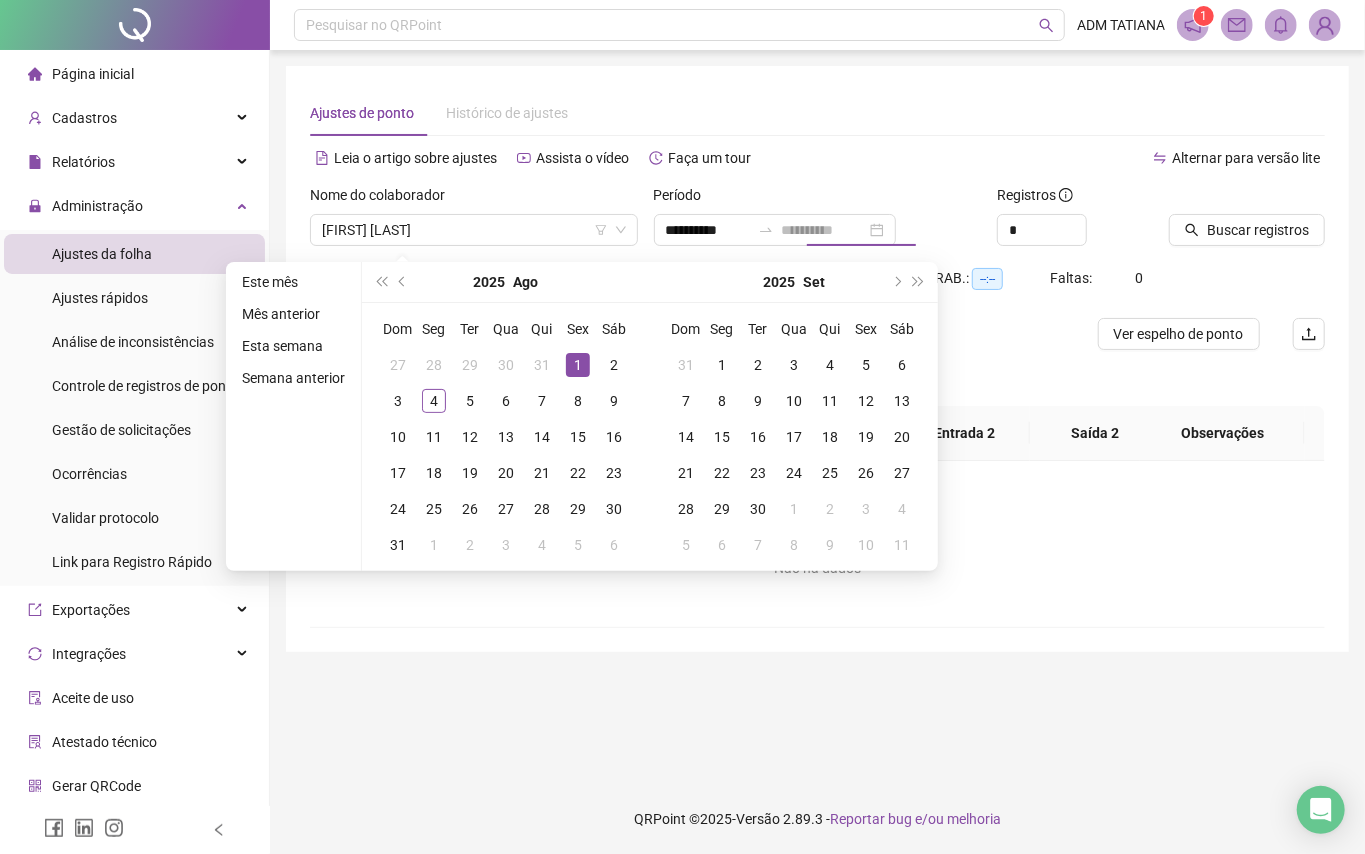 click on "1" at bounding box center [578, 365] 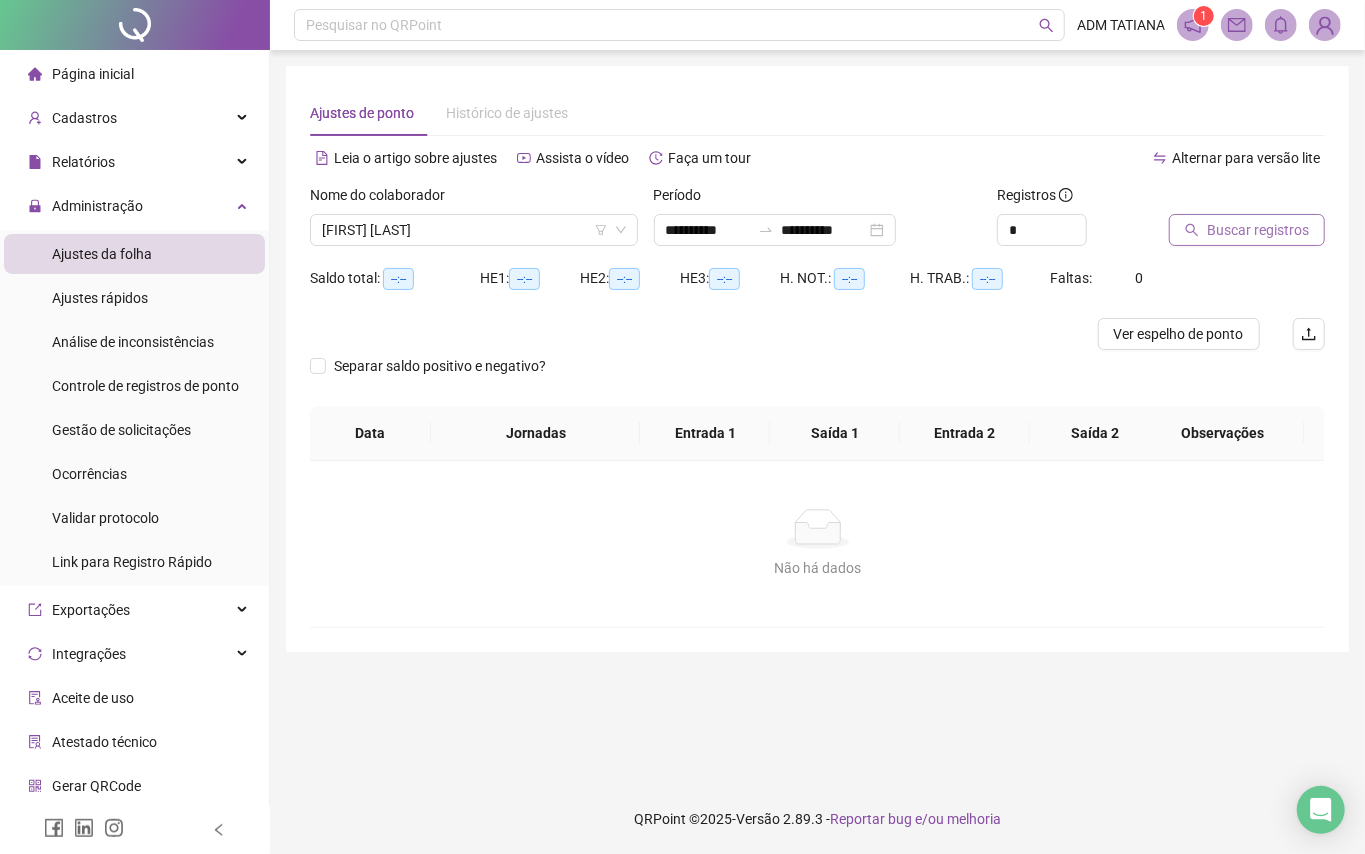 click on "Buscar registros" at bounding box center [1247, 230] 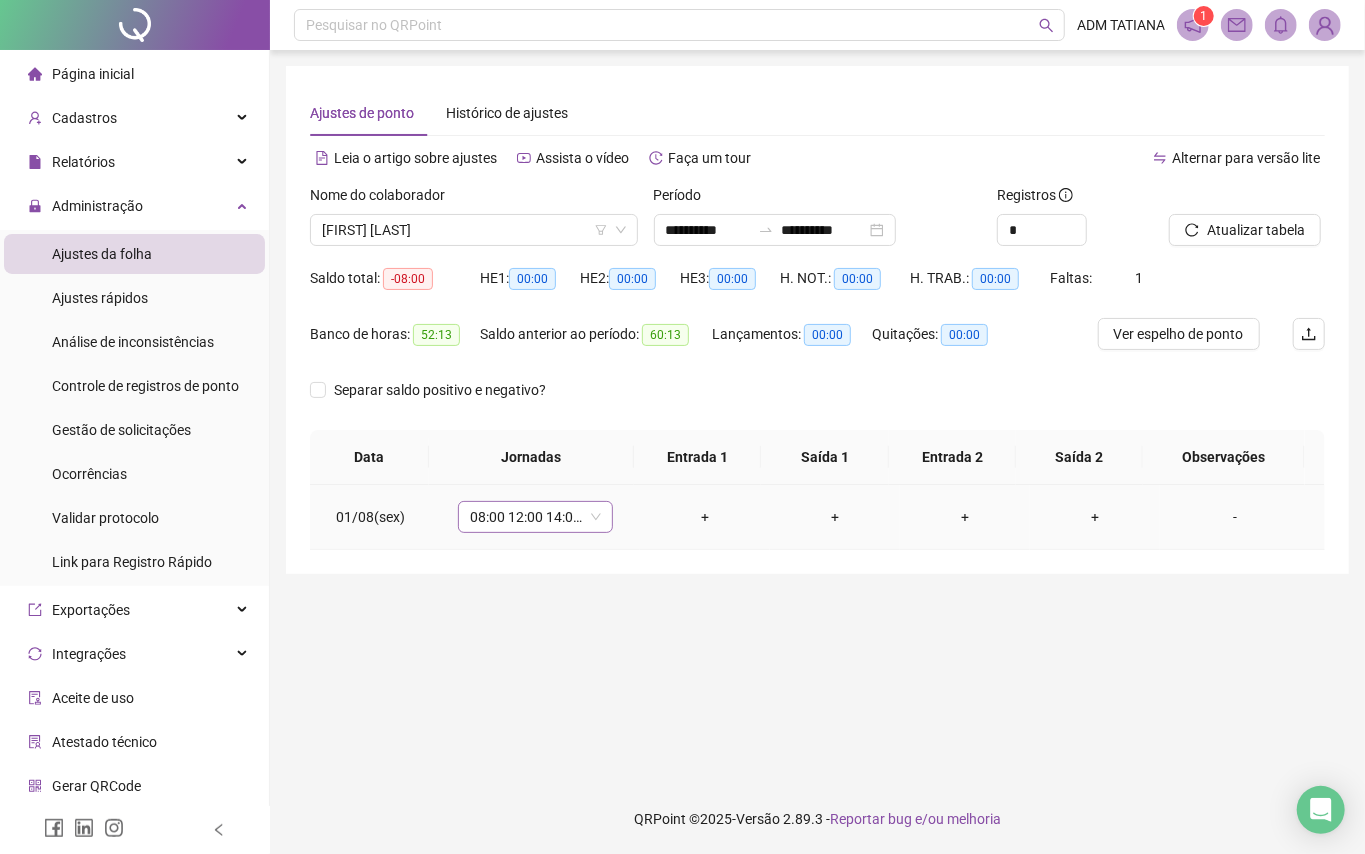 click on "08:00 12:00 14:00 18:00" at bounding box center [535, 517] 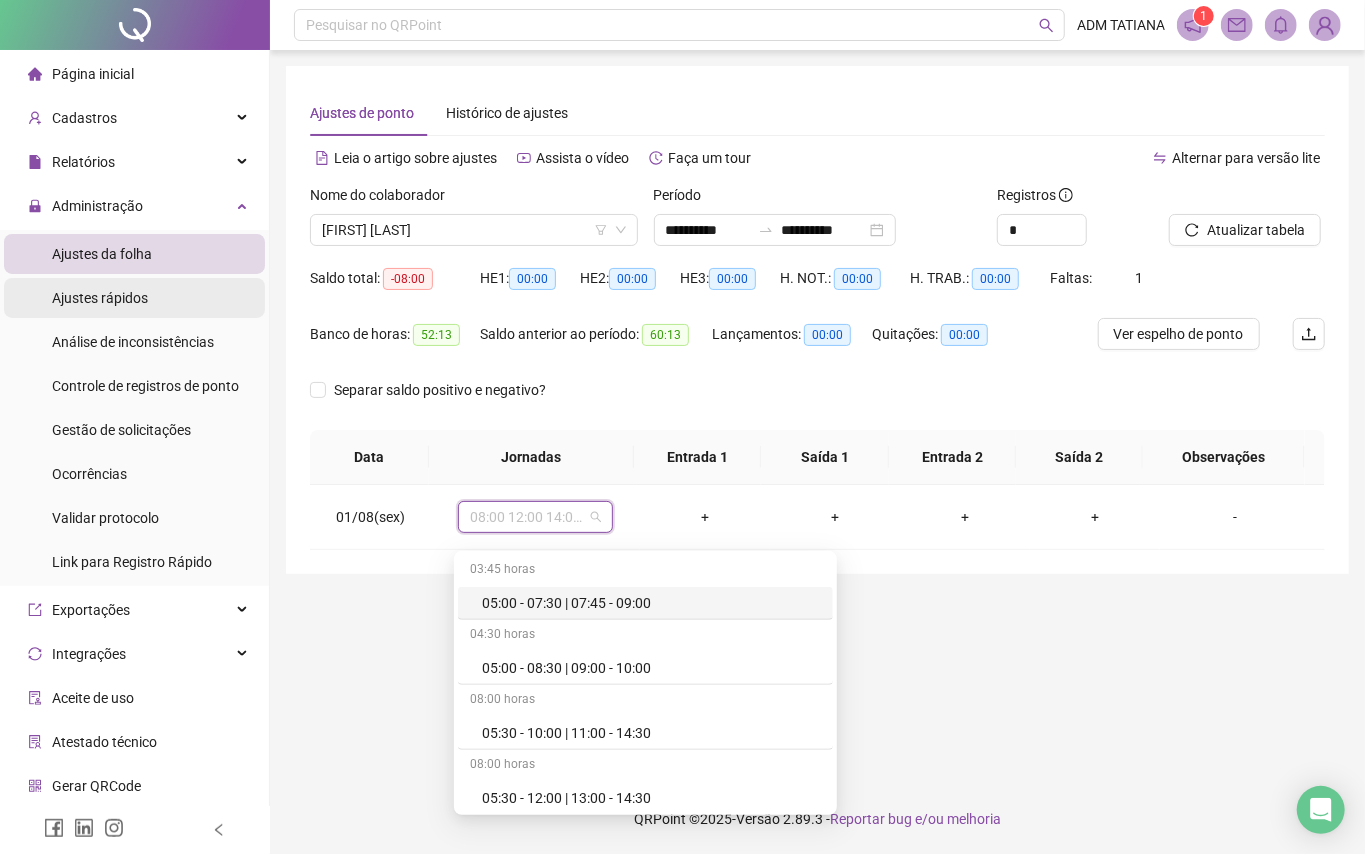 click on "Ajustes rápidos" at bounding box center (100, 298) 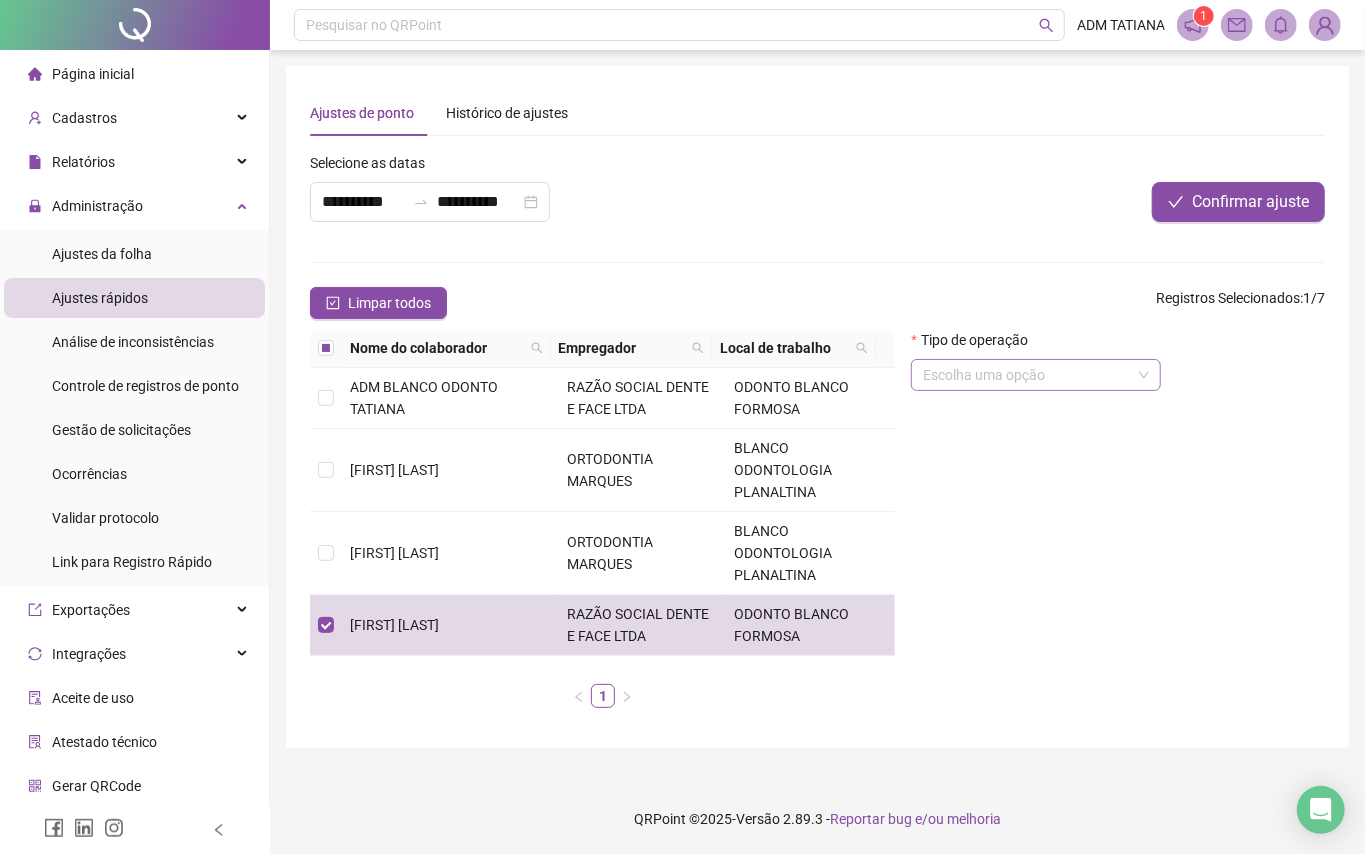 click on "Escolha uma opção" at bounding box center (1036, 375) 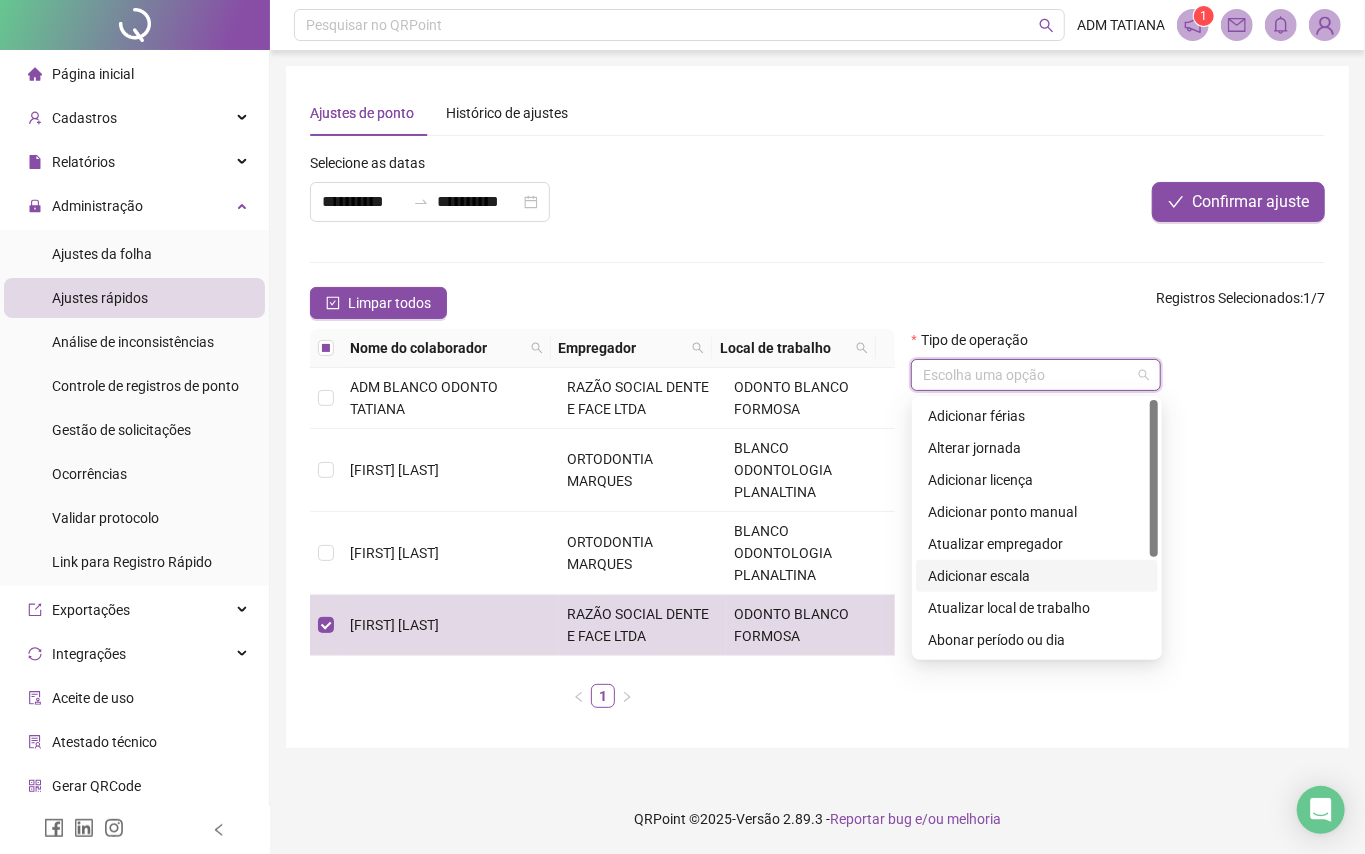 scroll, scrollTop: 133, scrollLeft: 0, axis: vertical 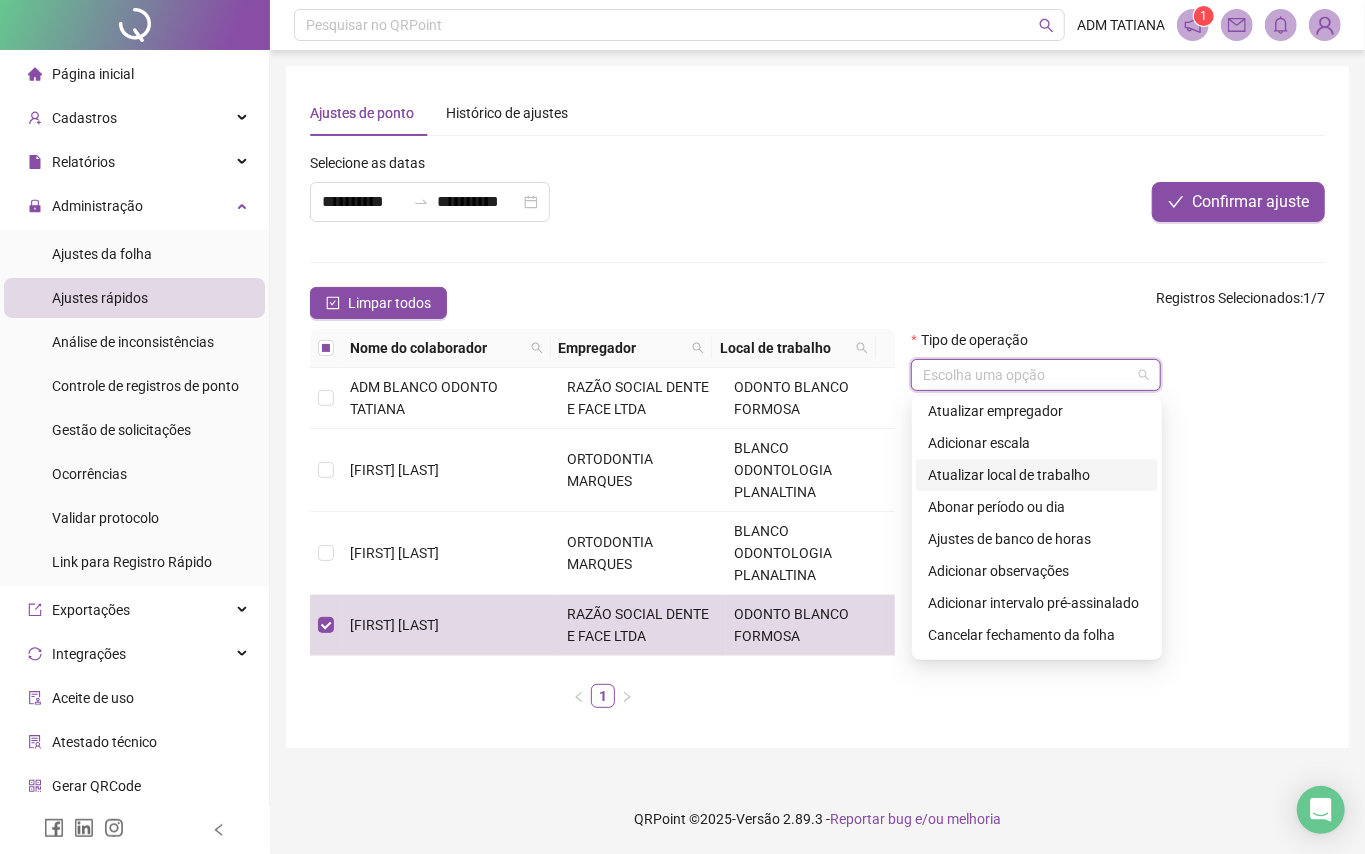 type on "*" 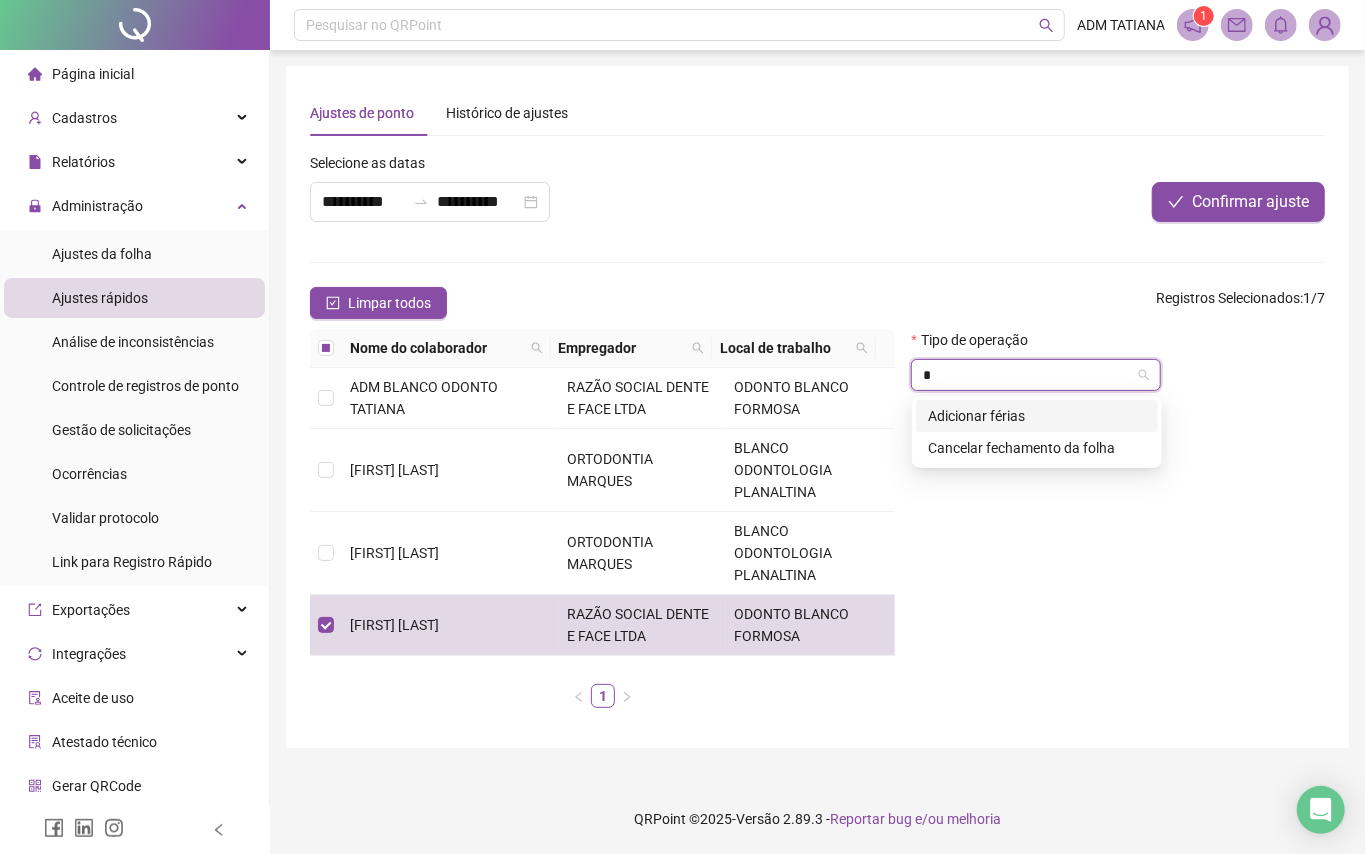 scroll, scrollTop: 0, scrollLeft: 0, axis: both 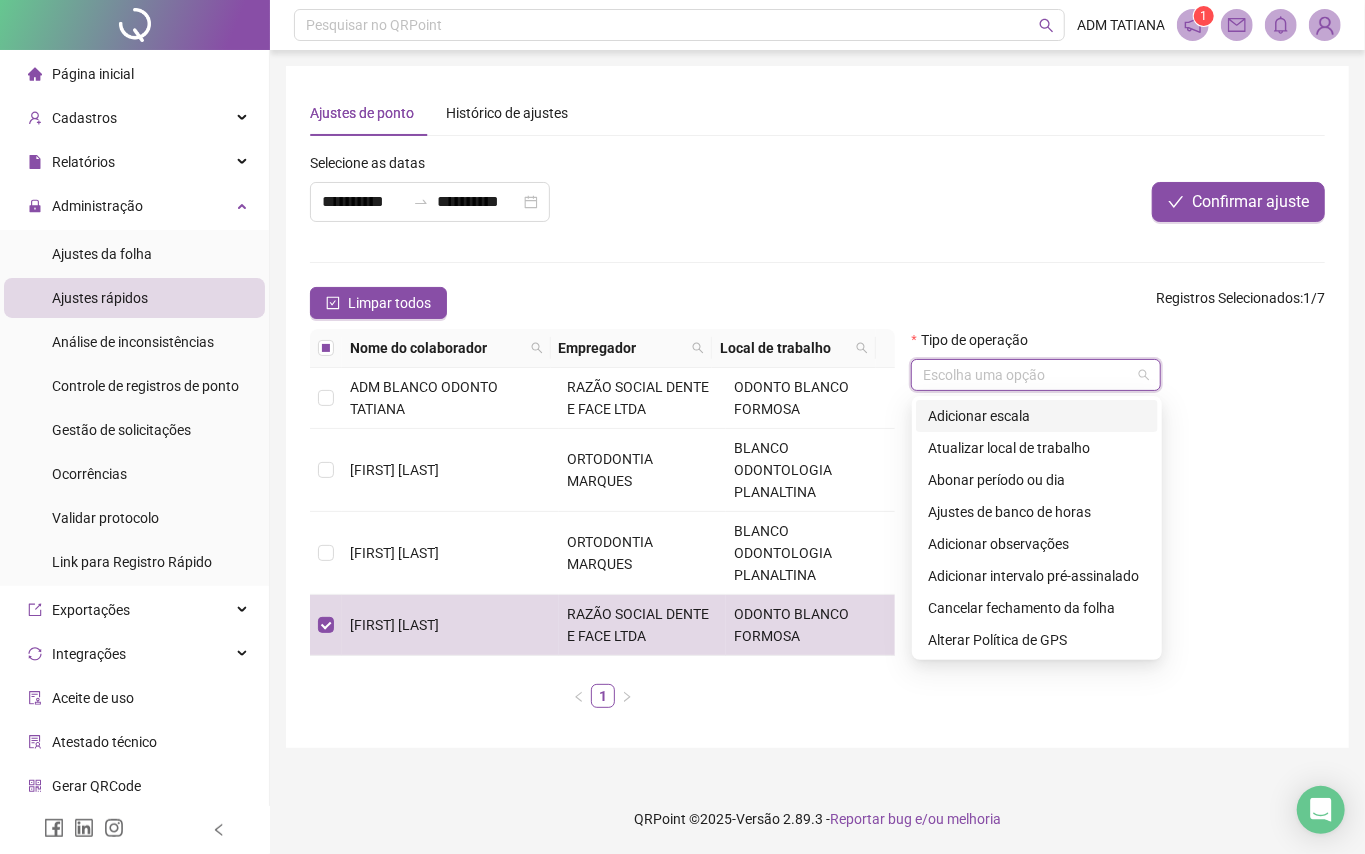click on "Adicionar escala" at bounding box center (1037, 416) 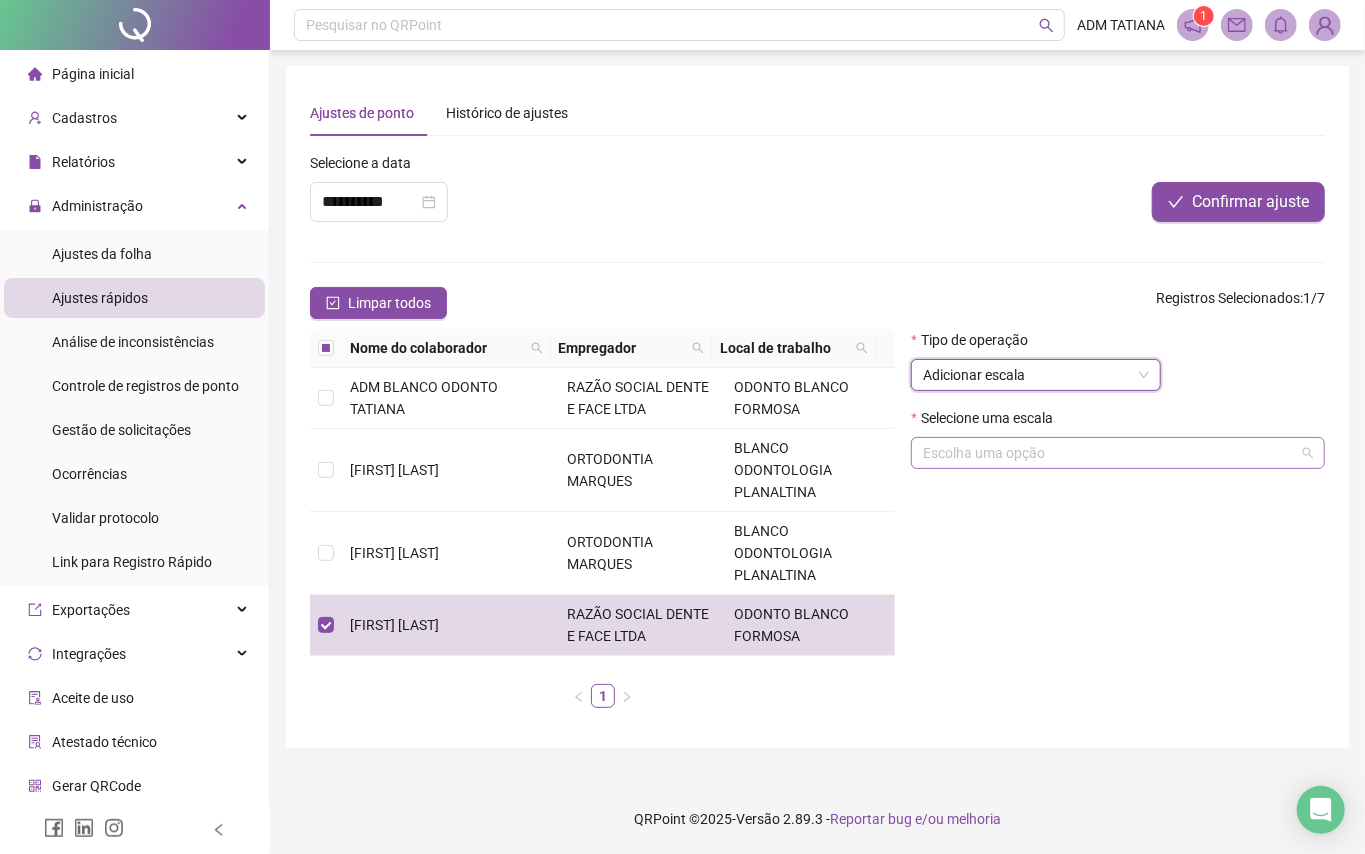 click at bounding box center [1109, 453] 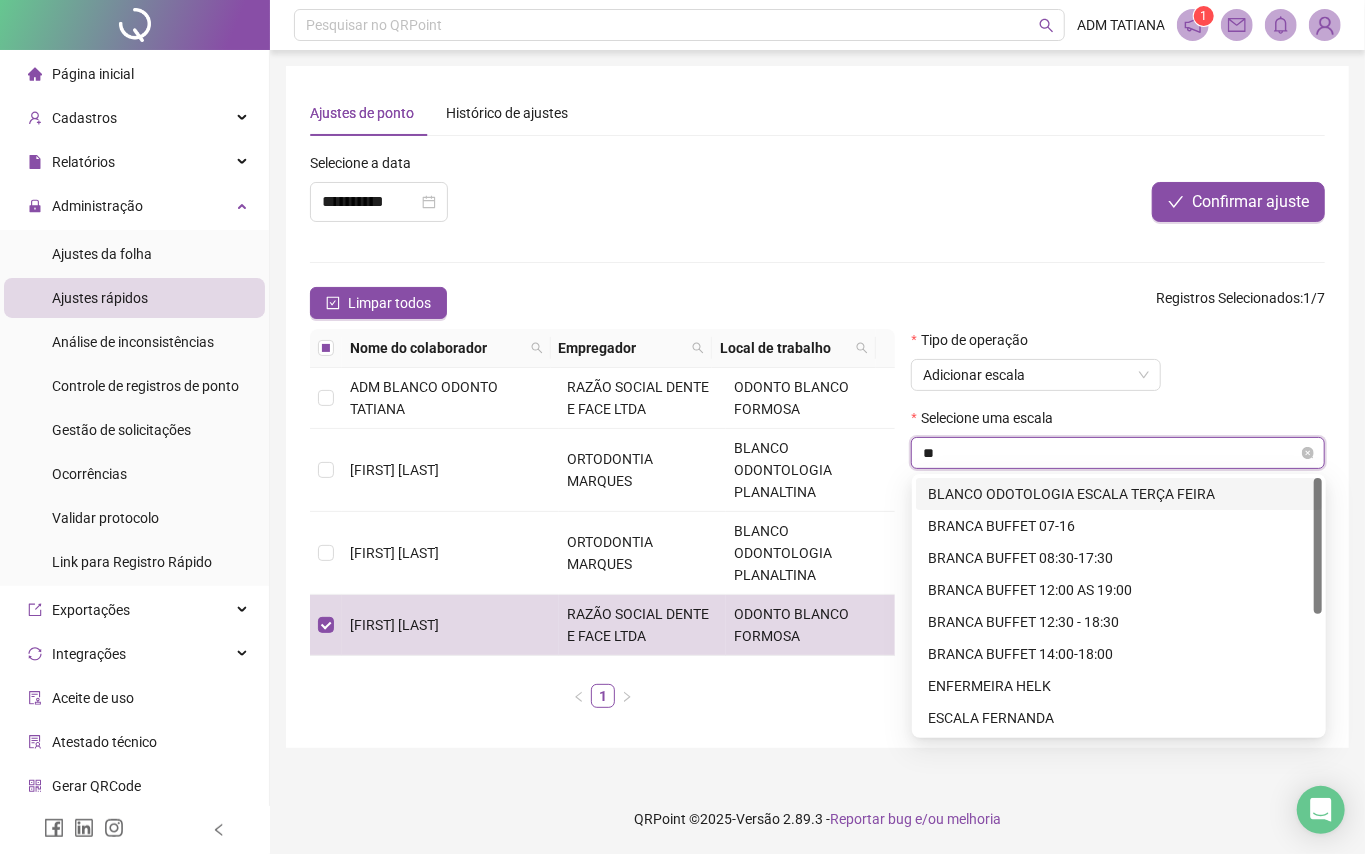 type on "*" 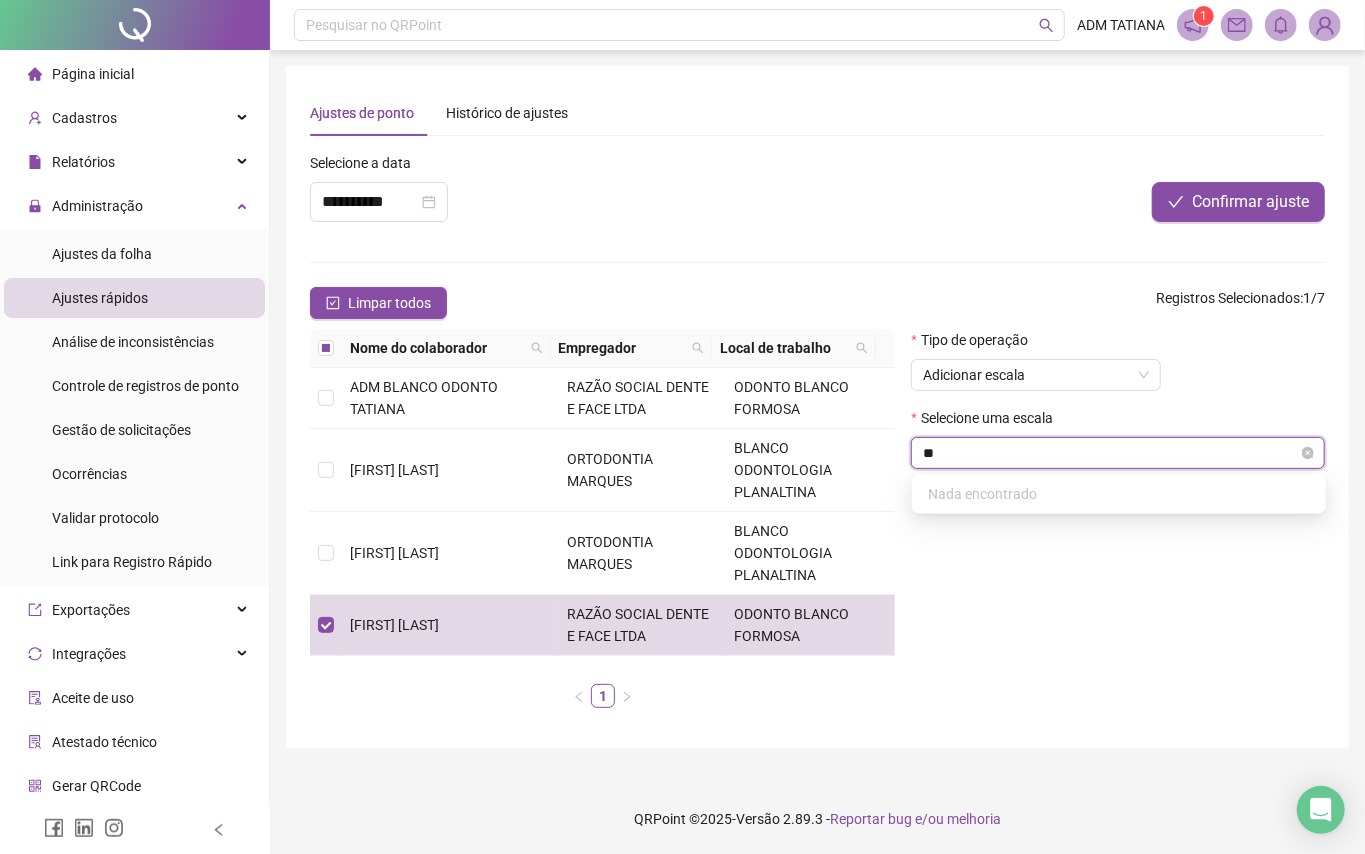 type on "*" 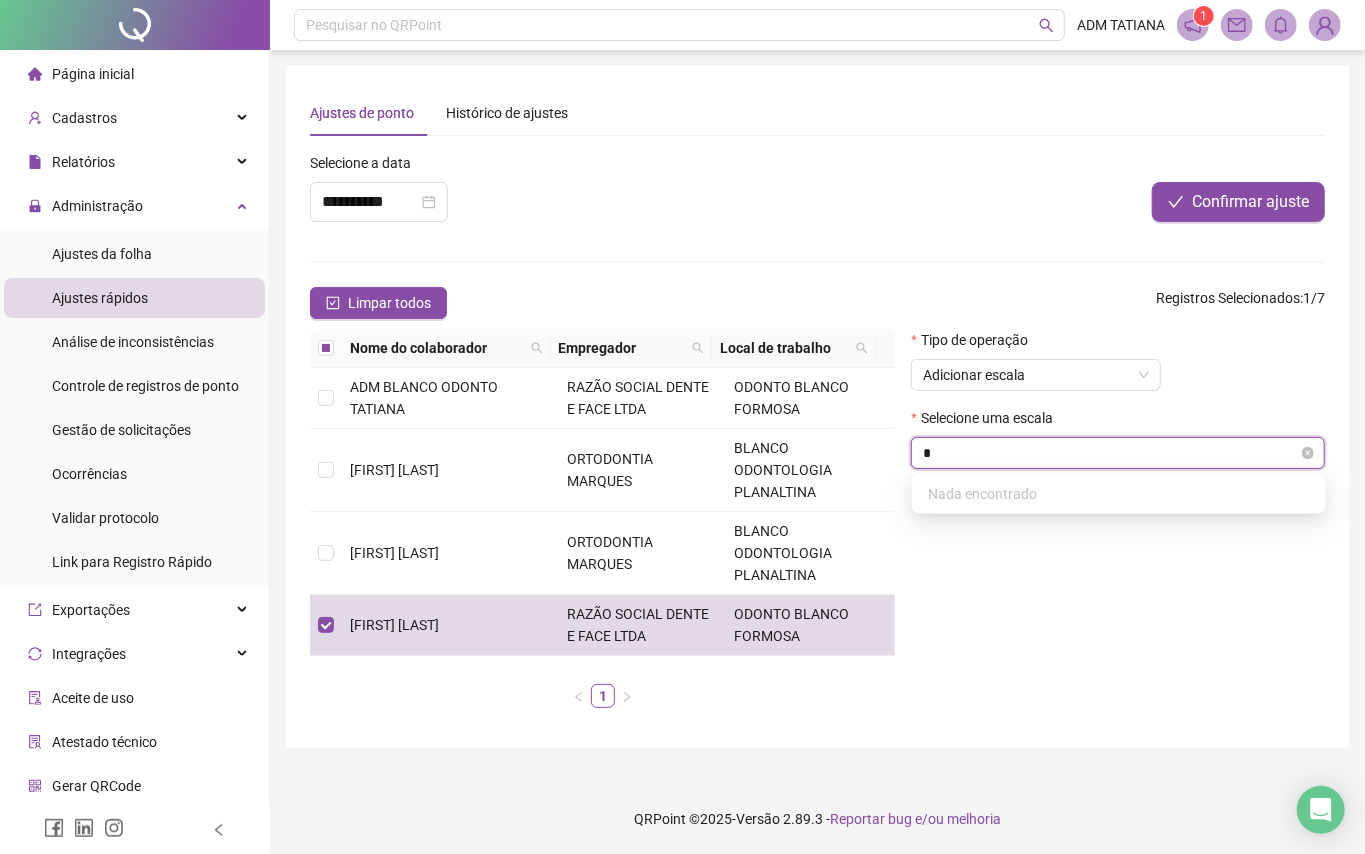 type 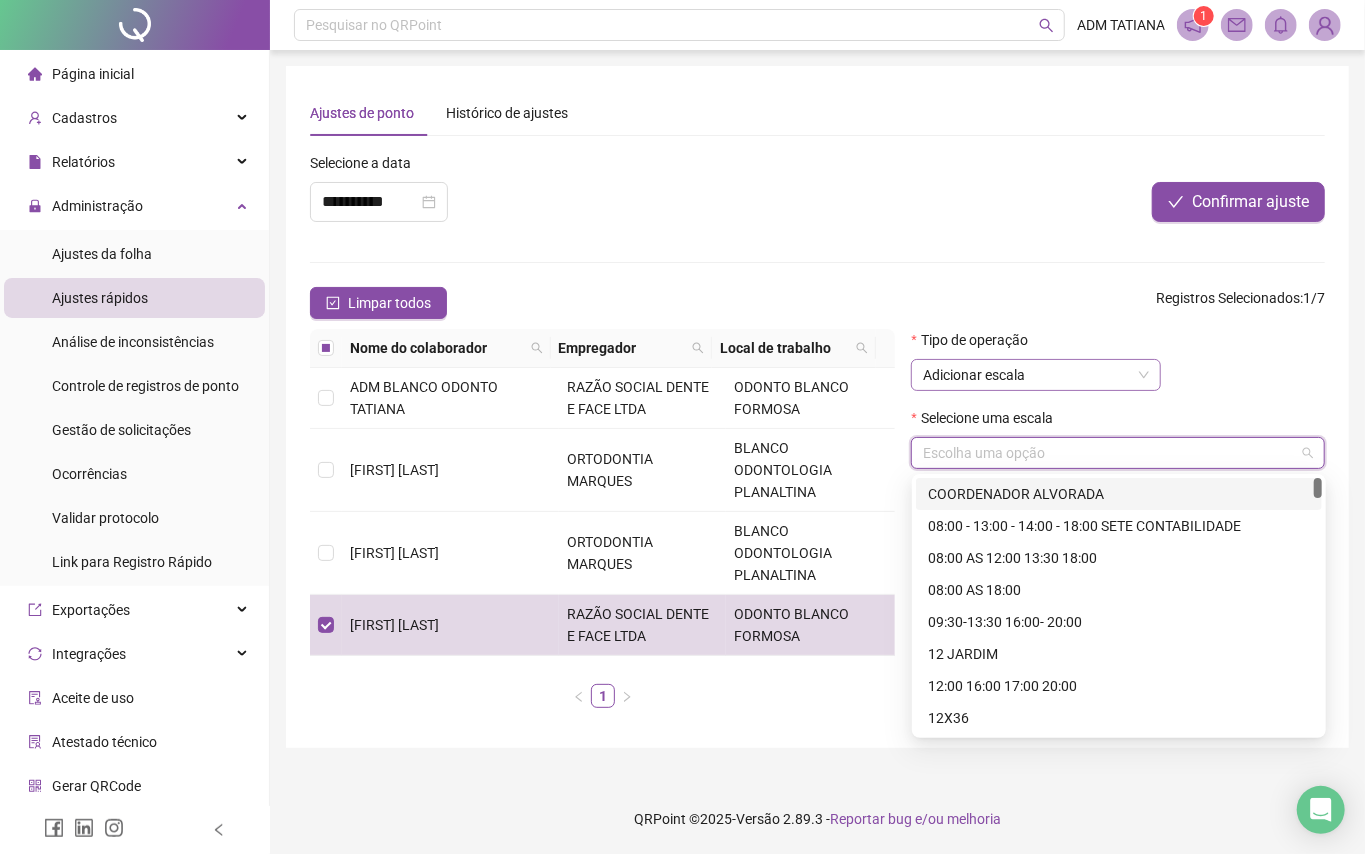 click on "Adicionar escala" at bounding box center (1036, 375) 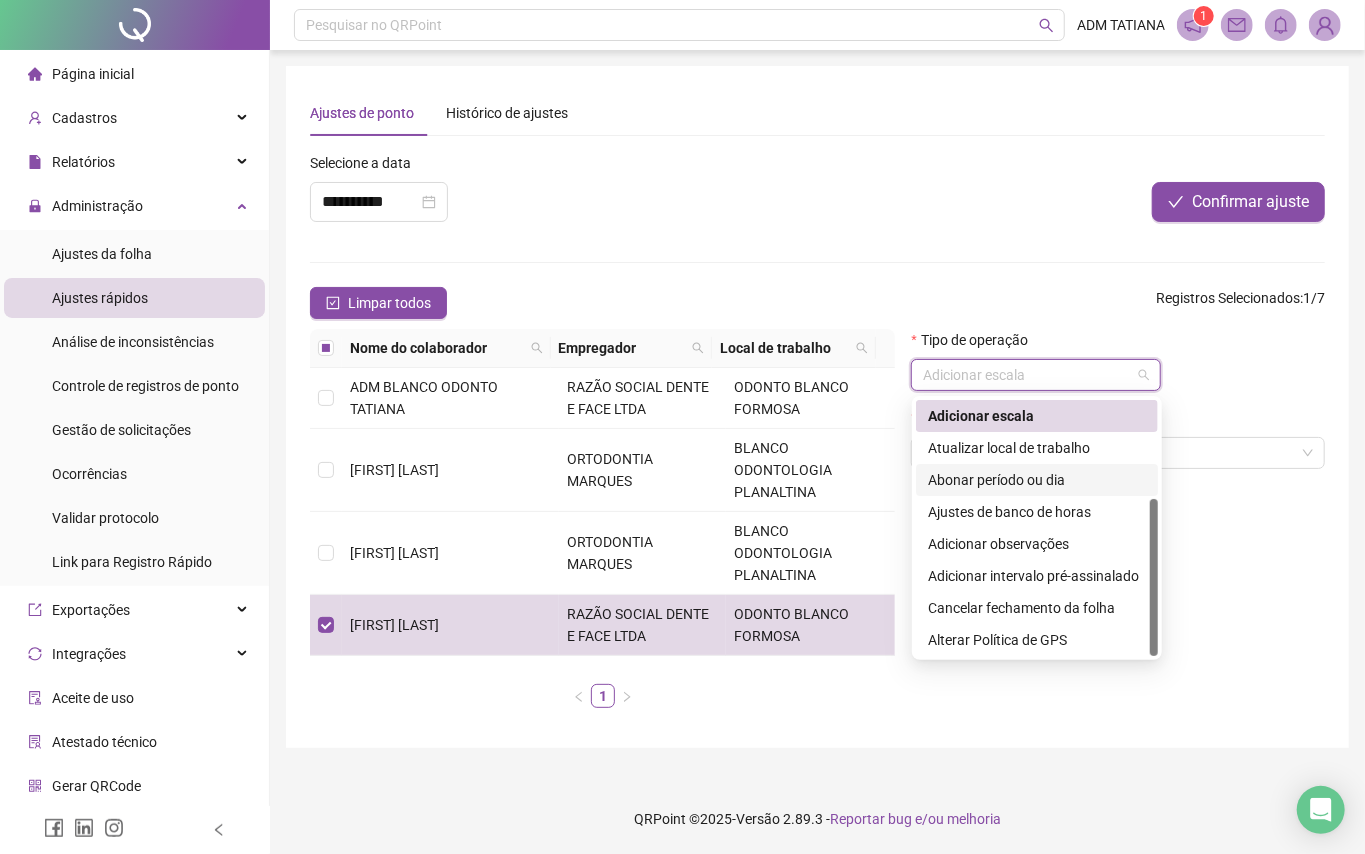 click on "Abonar período ou dia" at bounding box center [1037, 480] 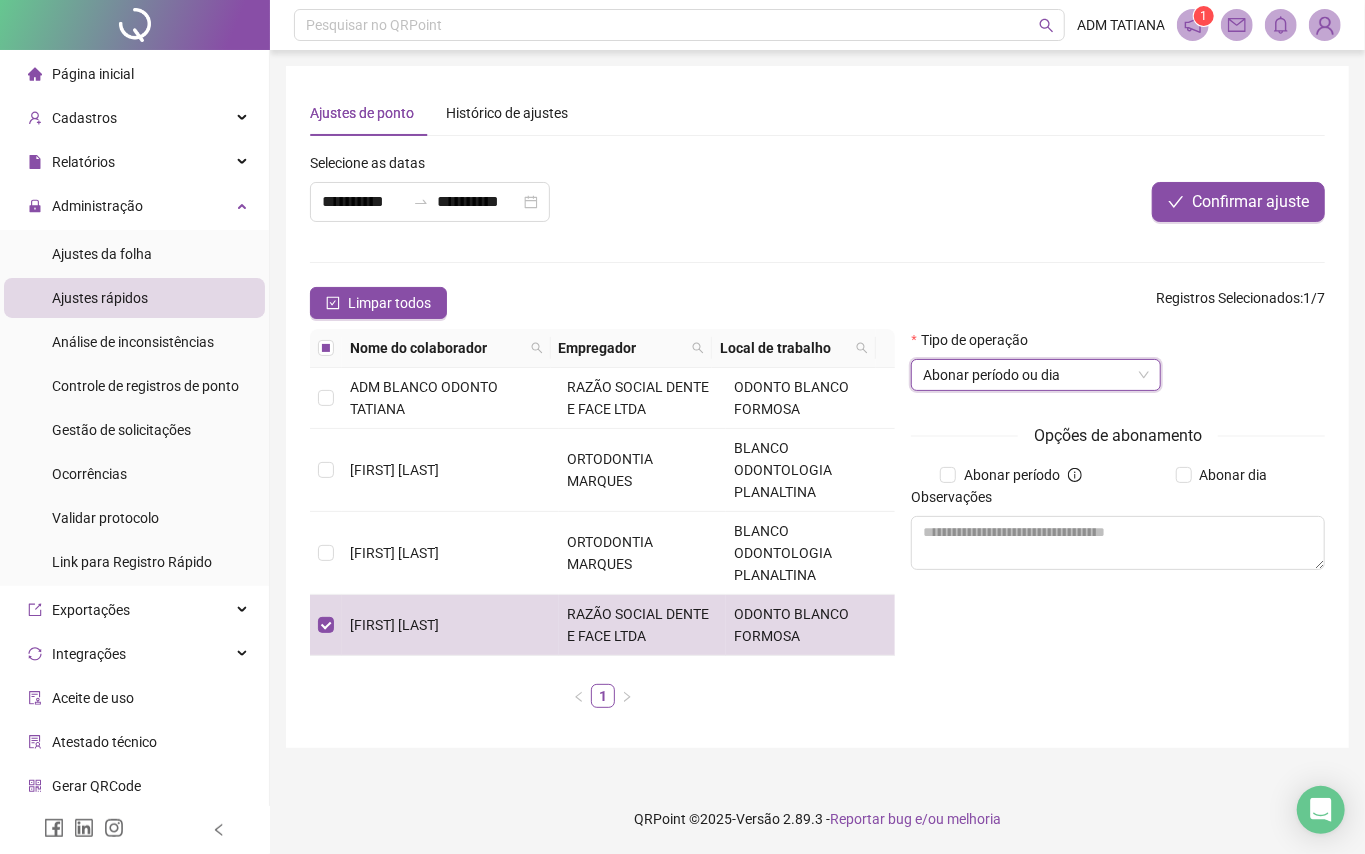 click on "Abonar período ou dia" at bounding box center [1036, 375] 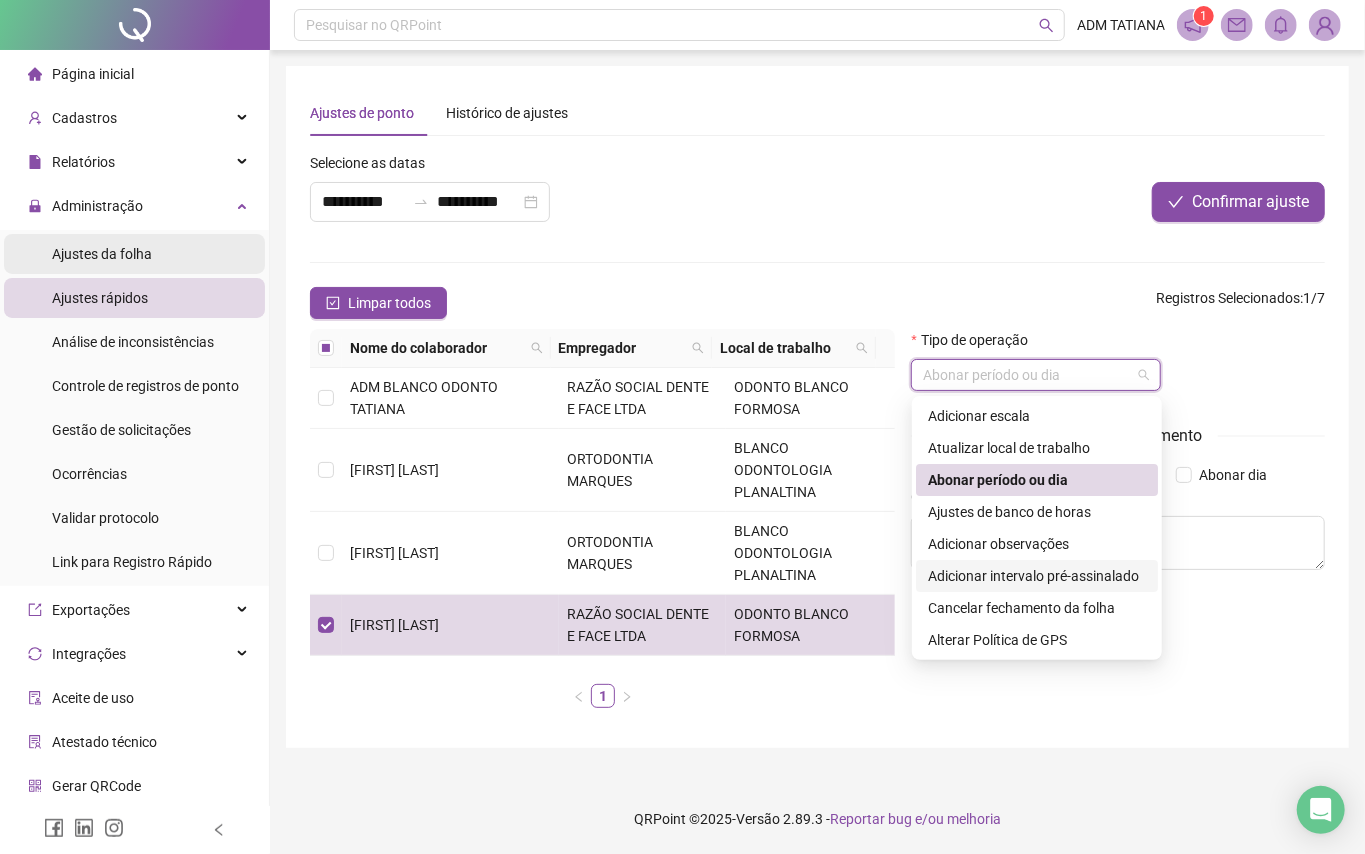 click on "Ajustes da folha" at bounding box center (102, 254) 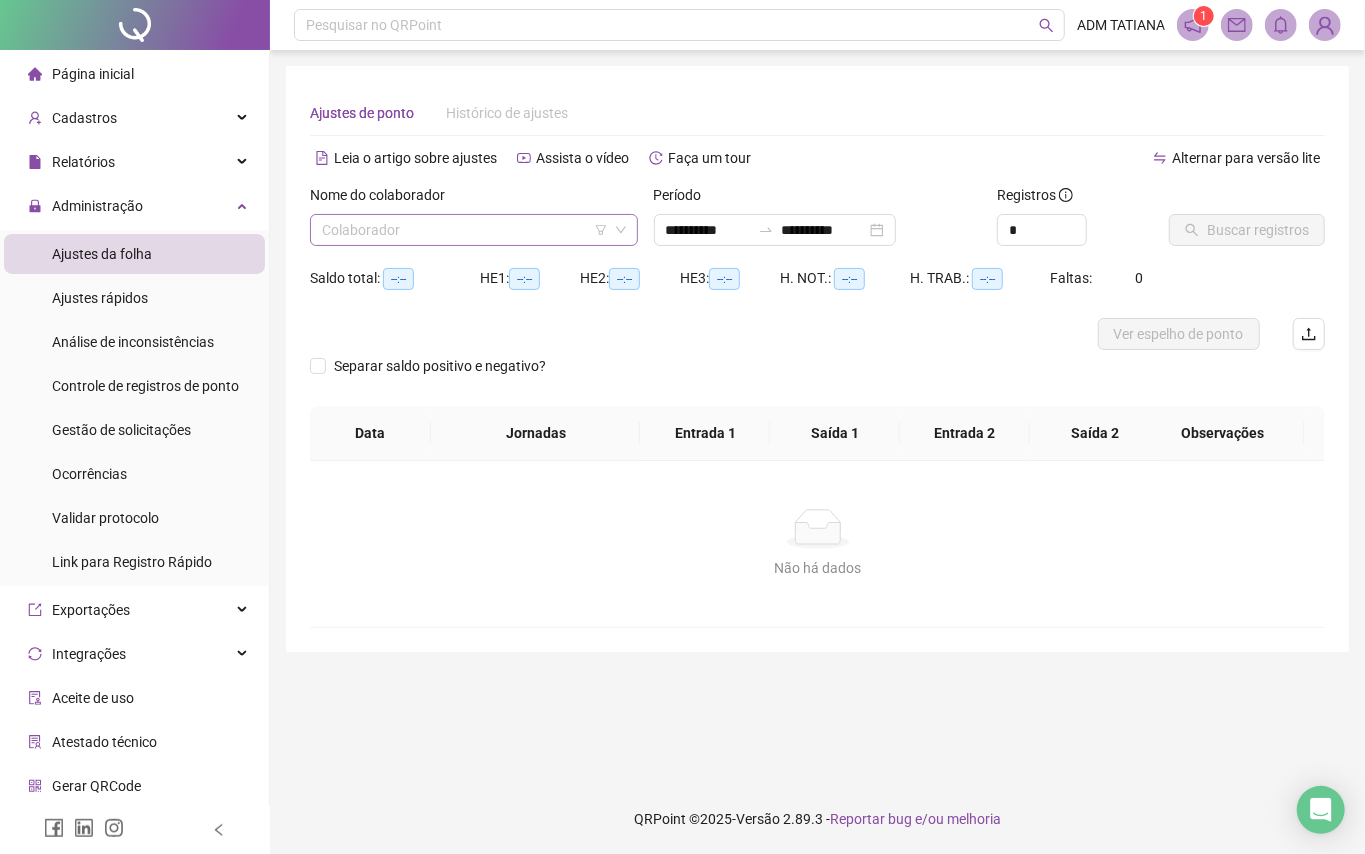 click at bounding box center [465, 230] 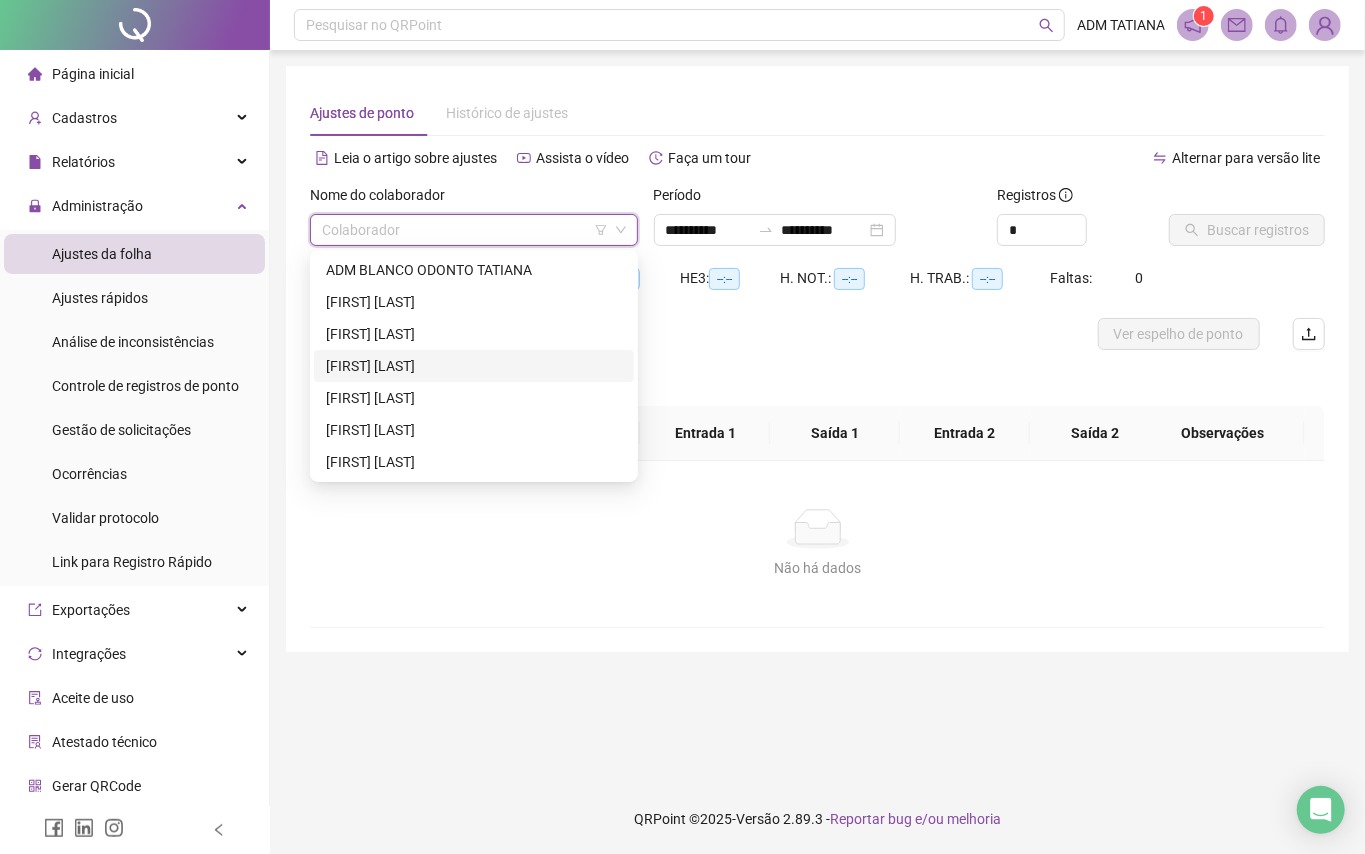 click on "[FIRST] [LAST]" at bounding box center [474, 366] 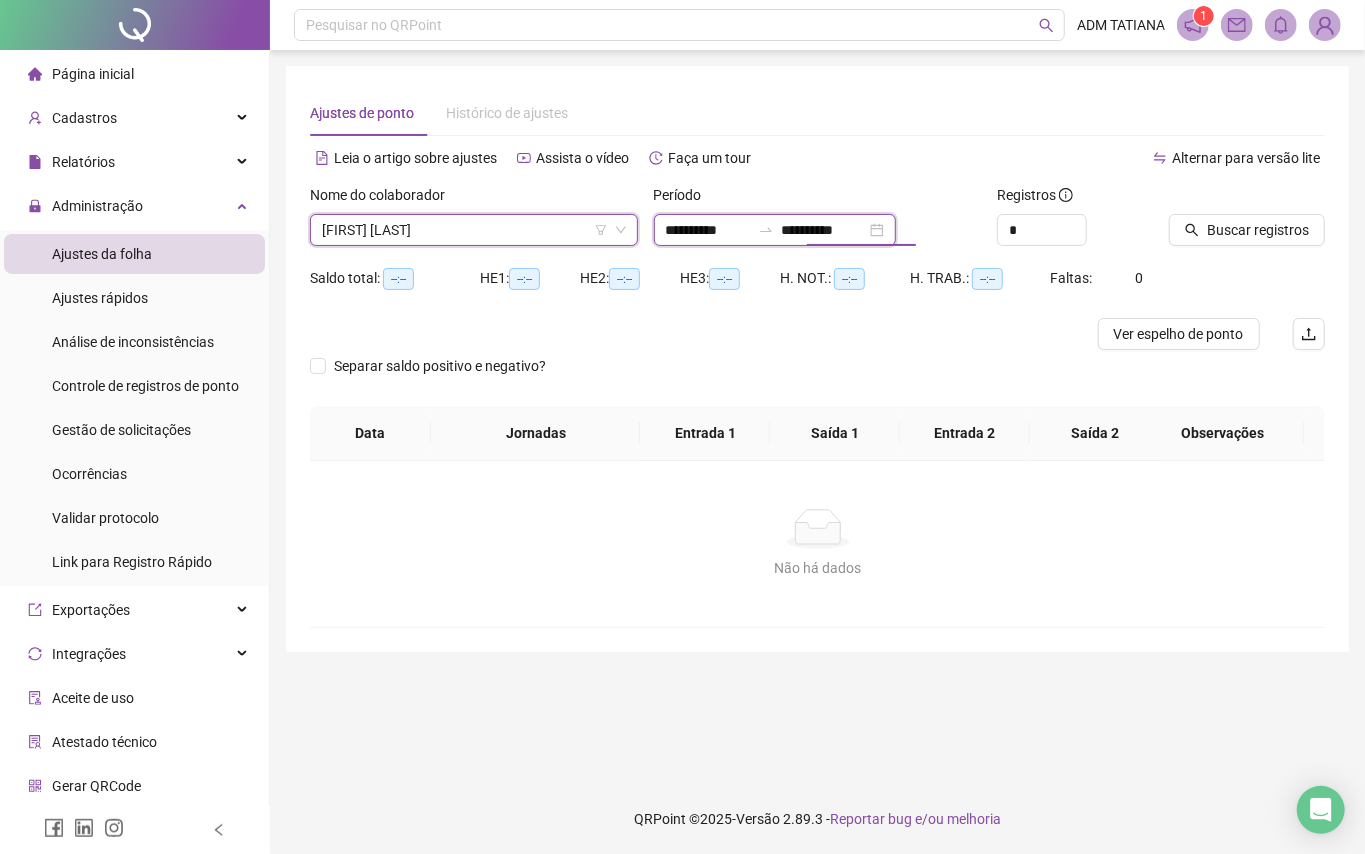 click on "**********" at bounding box center (824, 230) 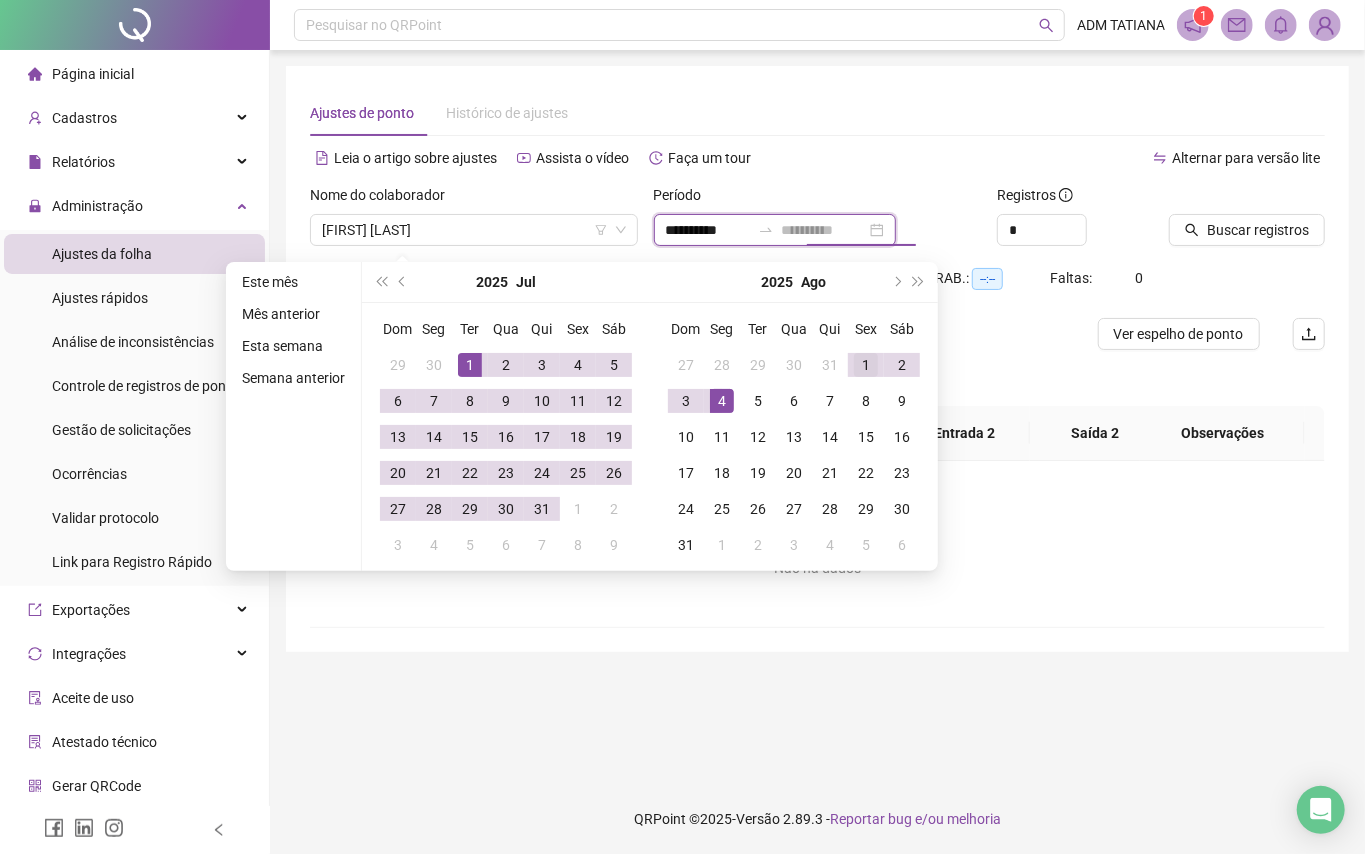 type on "**********" 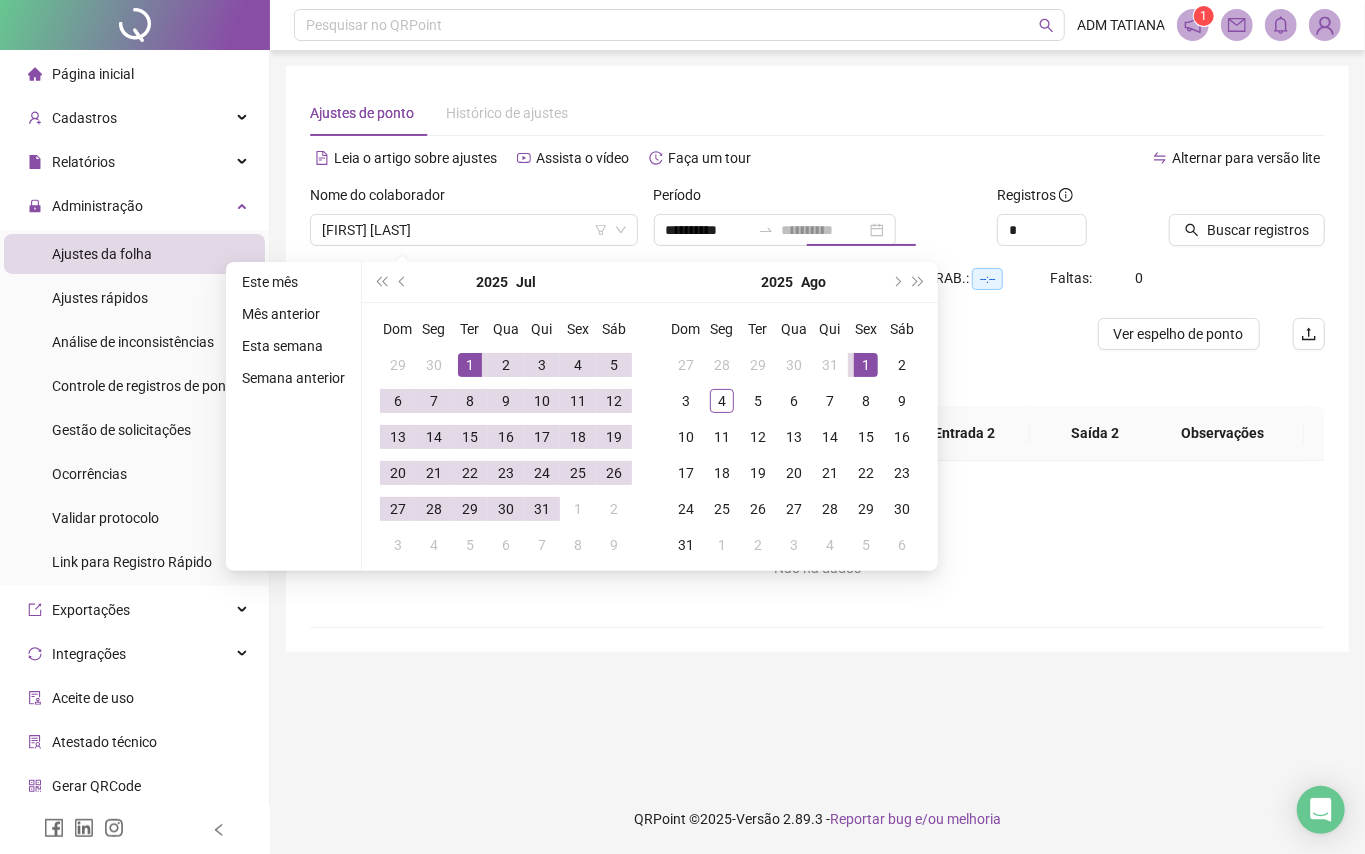 click on "1" at bounding box center [866, 365] 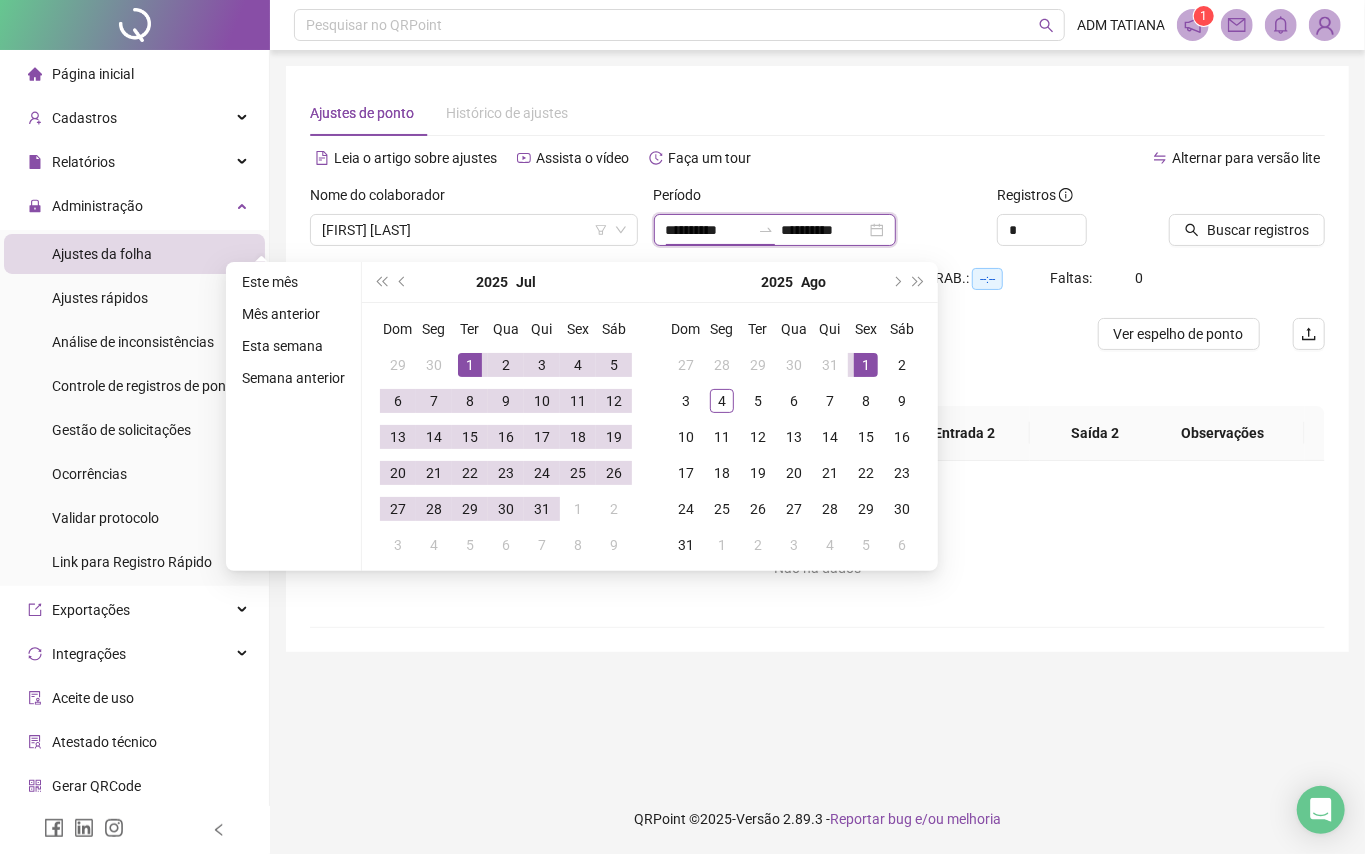 click on "**********" at bounding box center [708, 230] 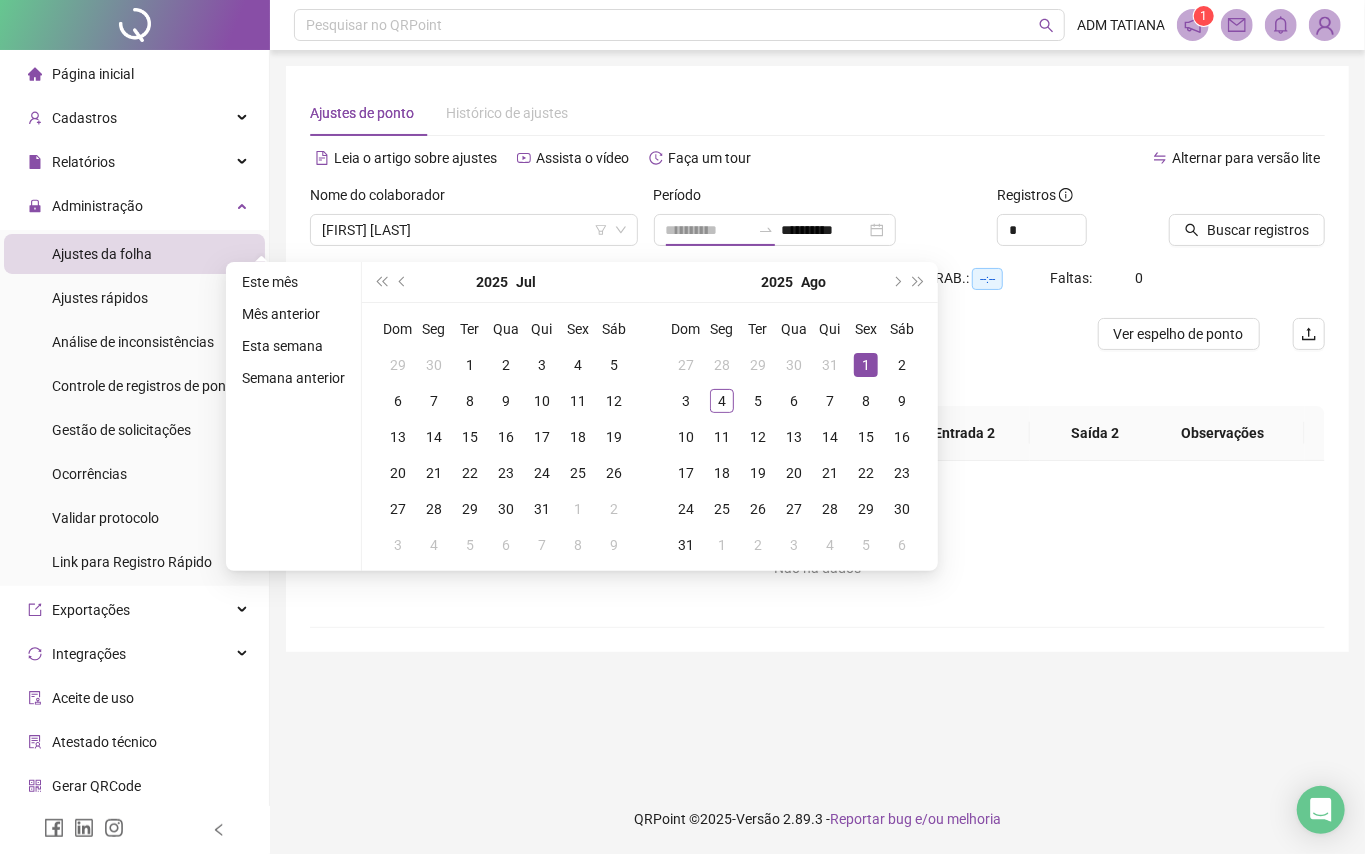 click on "1" at bounding box center [866, 365] 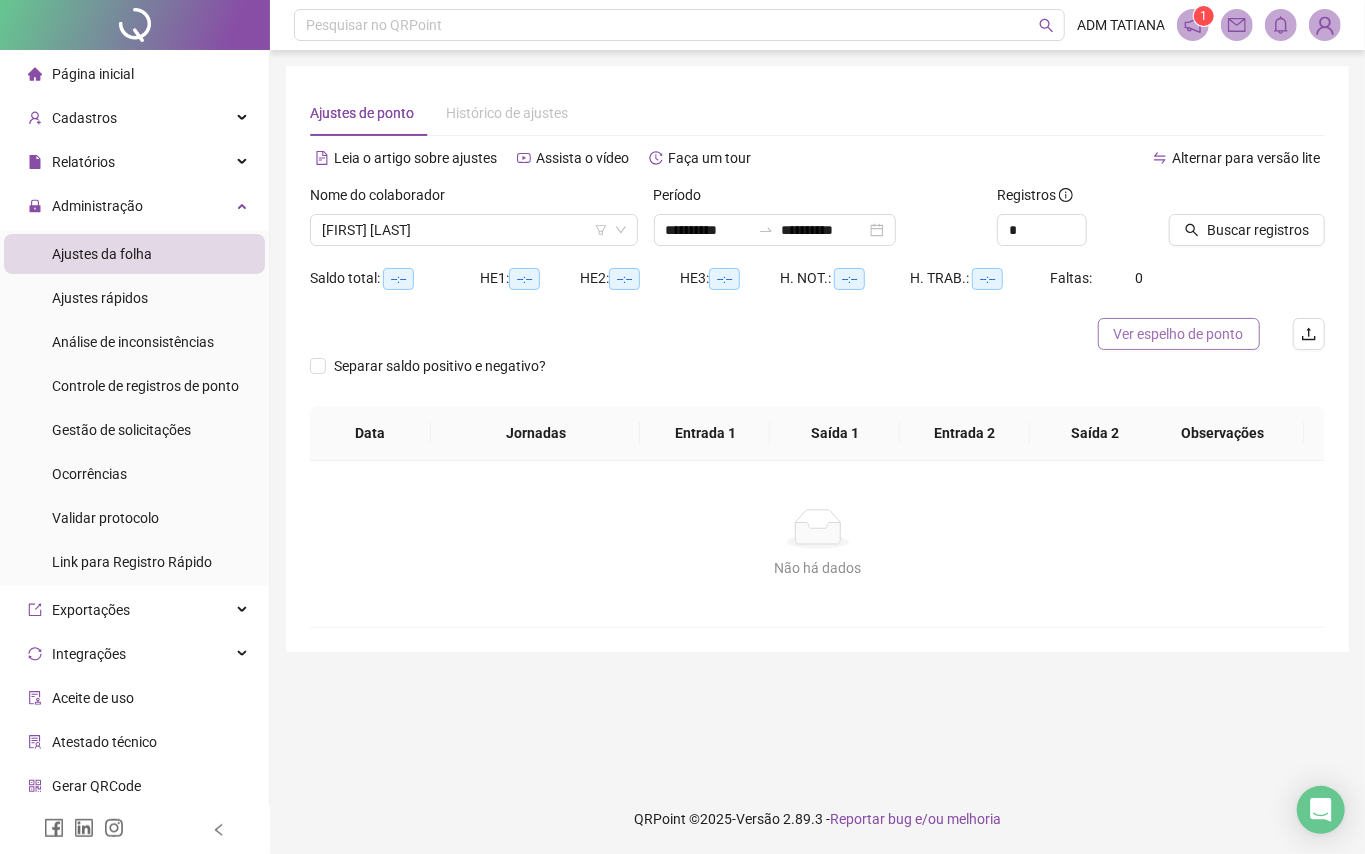 click on "Ver espelho de ponto" at bounding box center (1179, 334) 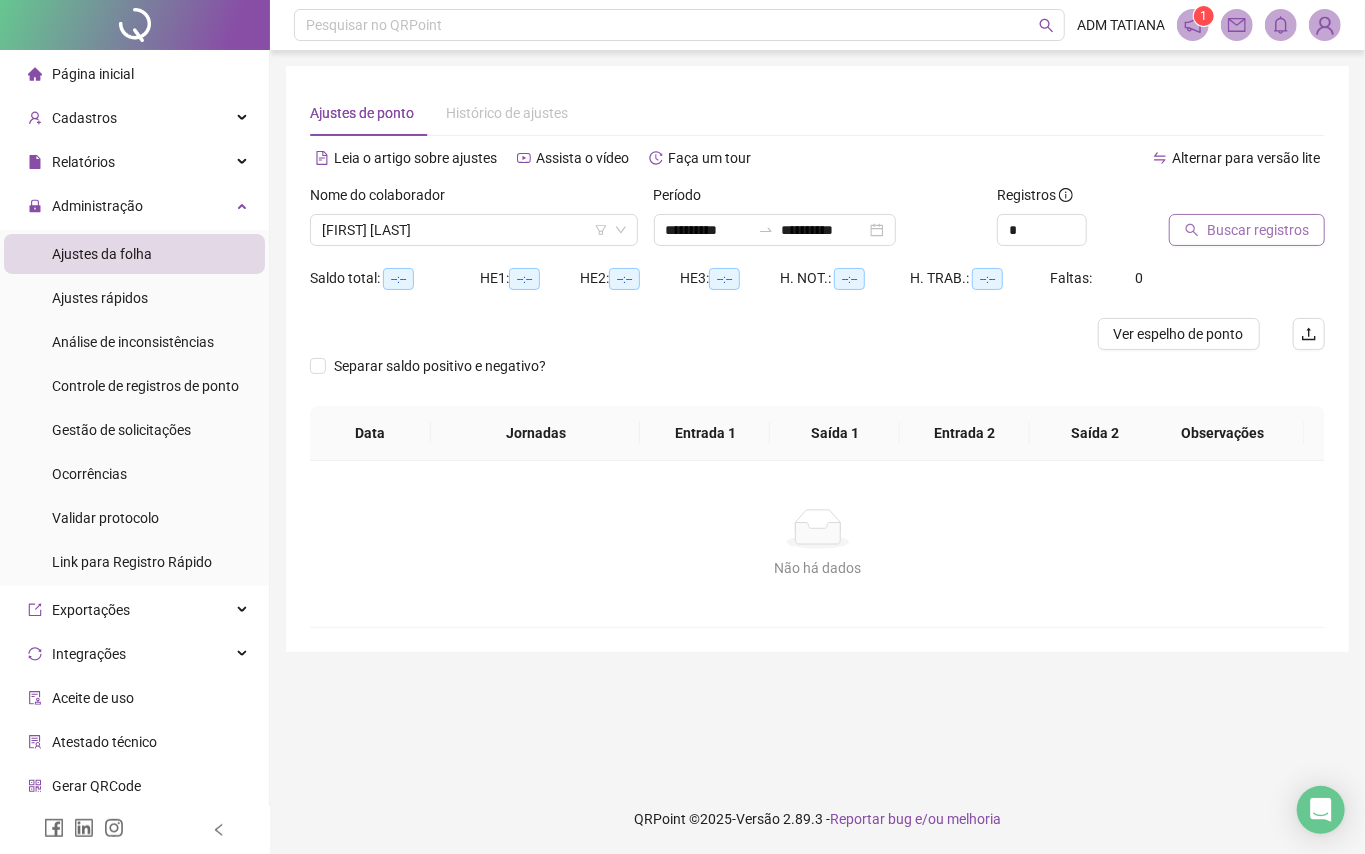 click on "Buscar registros" at bounding box center (1258, 230) 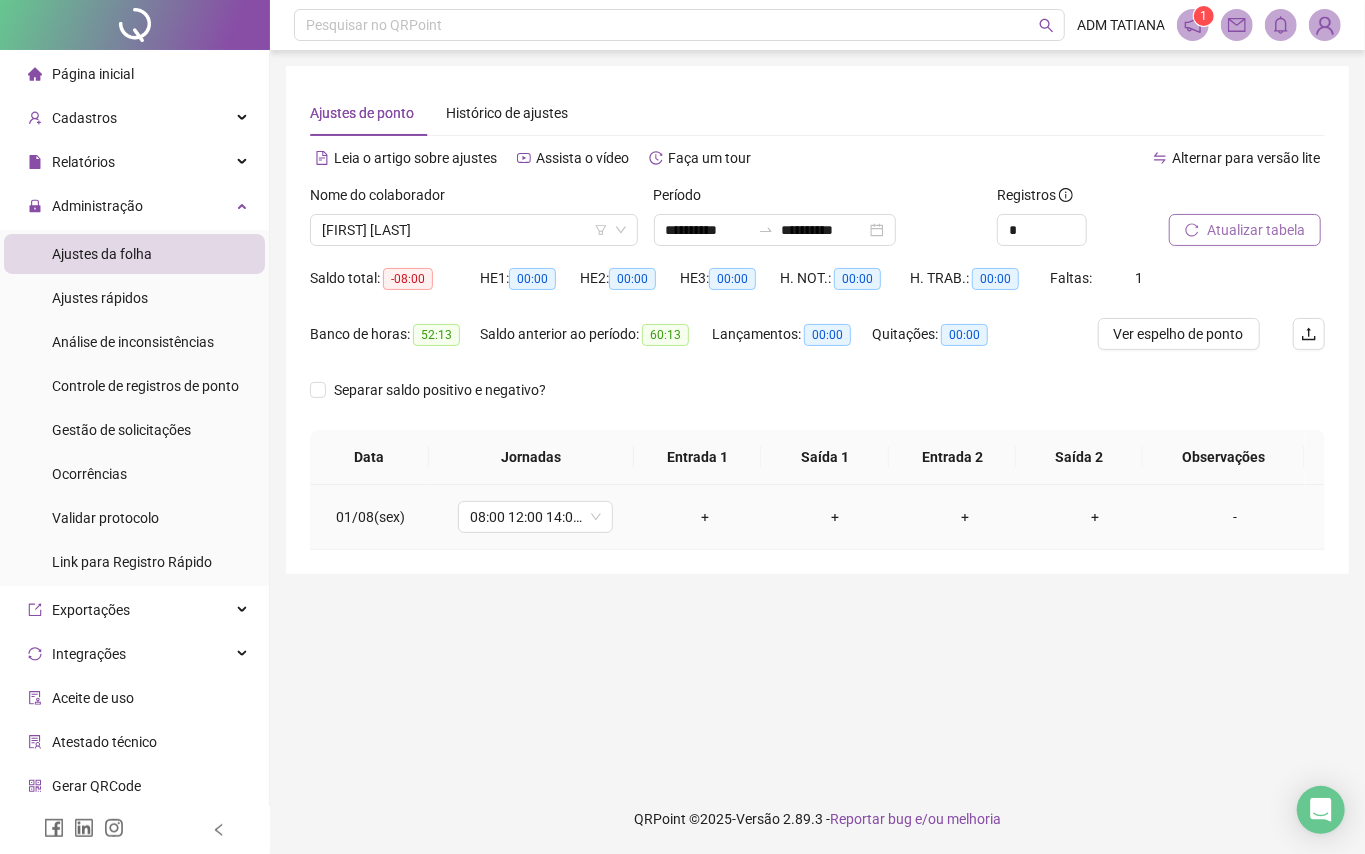 click on "01/08(sex)" at bounding box center [370, 517] 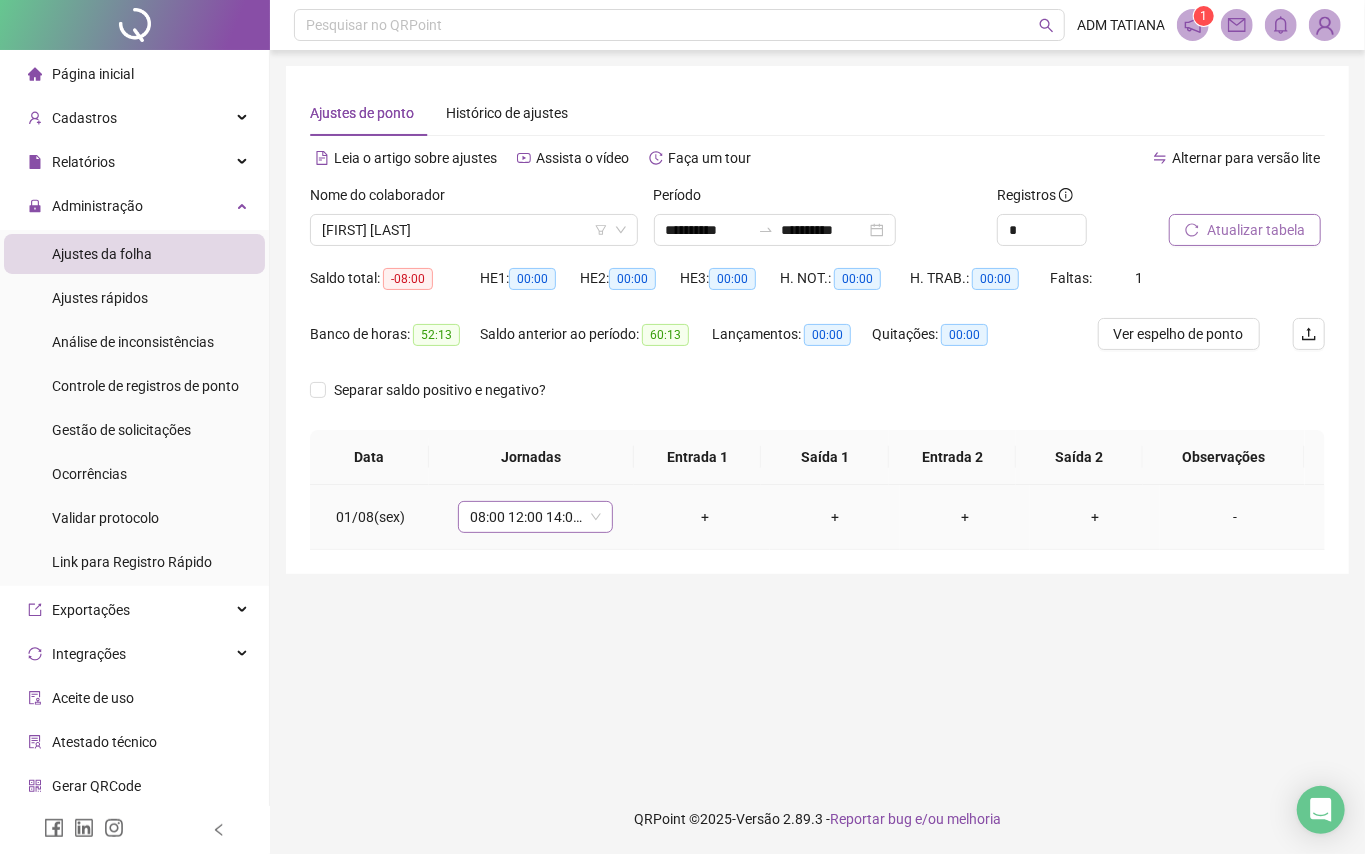 click on "08:00 12:00 14:00 18:00" at bounding box center [535, 517] 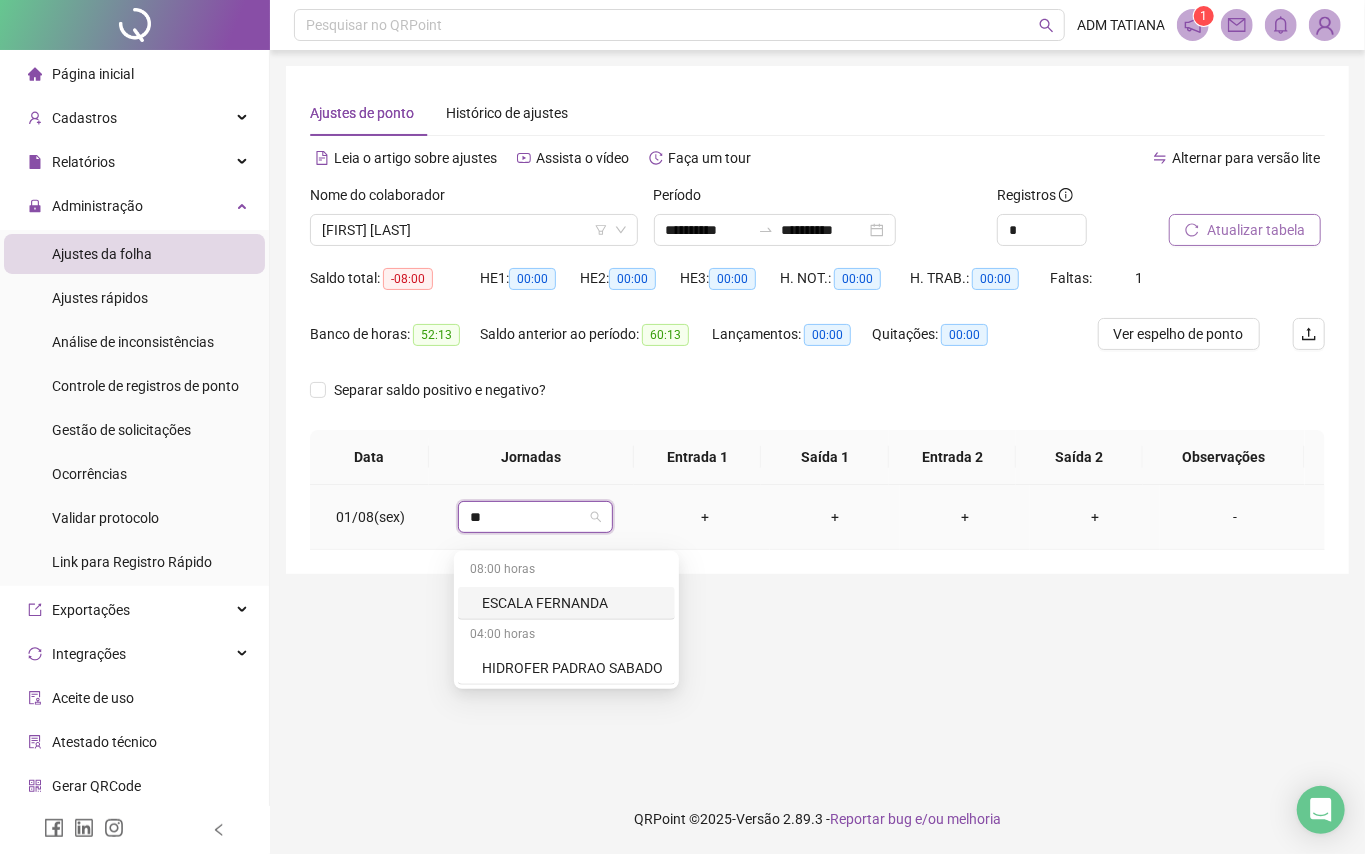 type on "*" 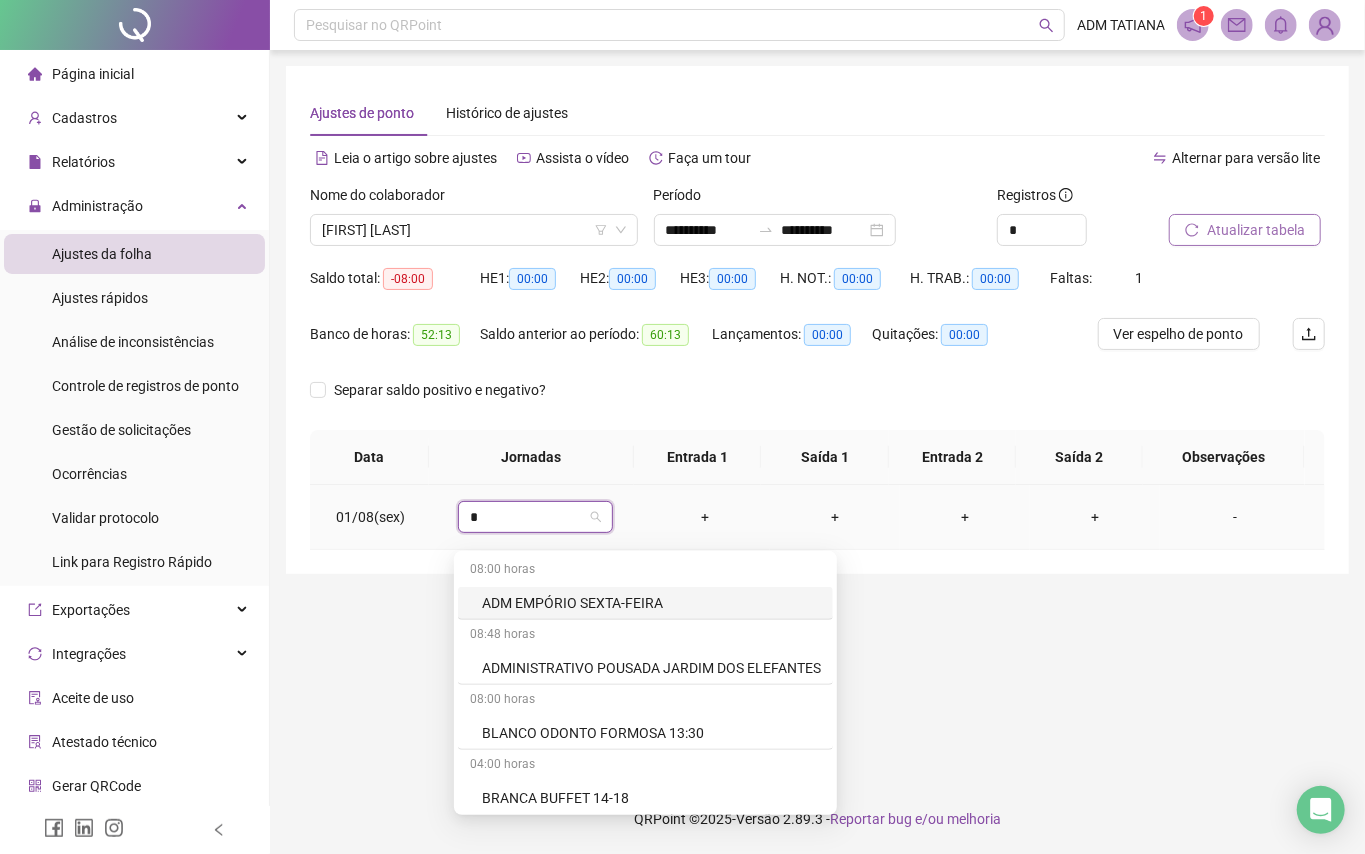 type 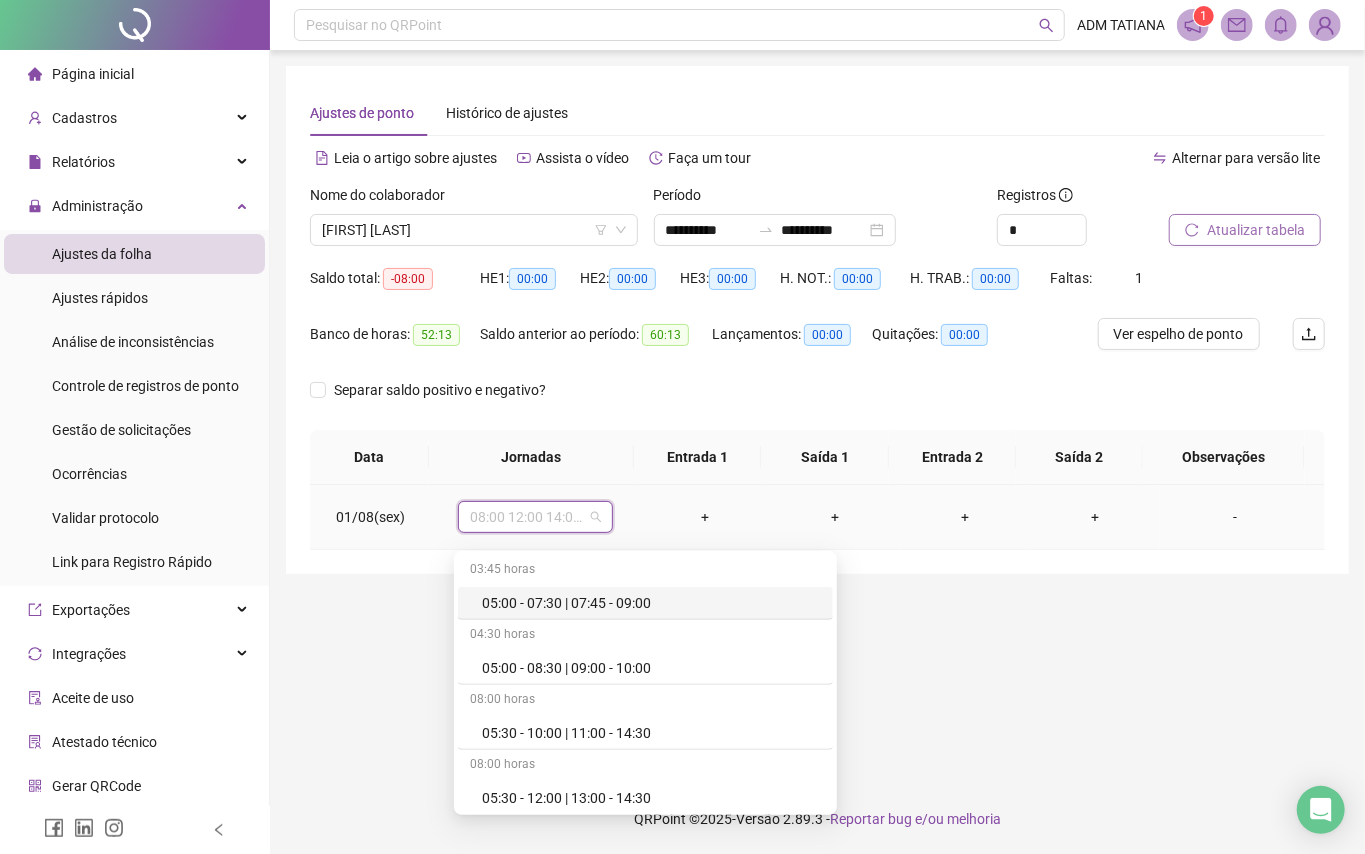 click on "-" at bounding box center [1235, 517] 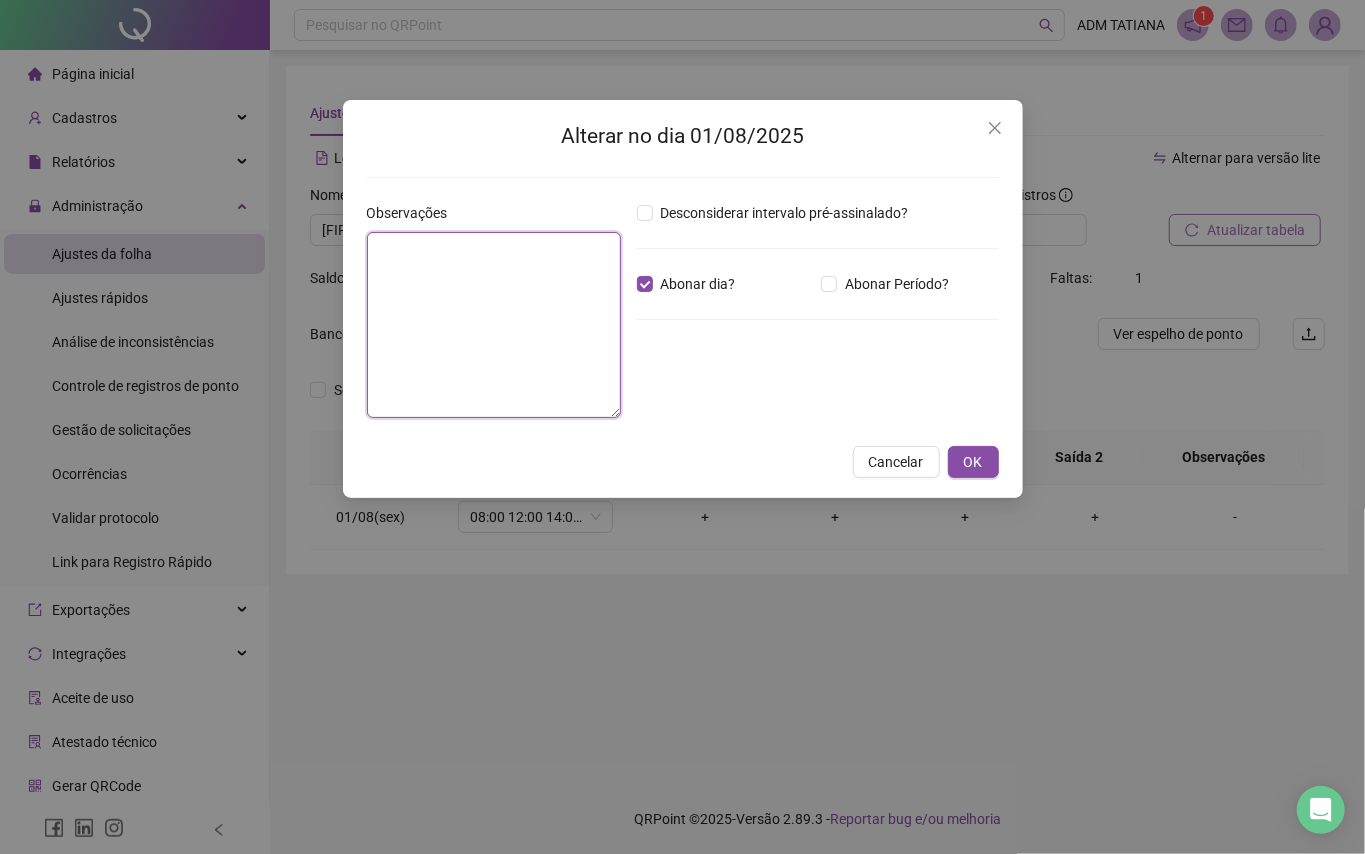 click at bounding box center [494, 325] 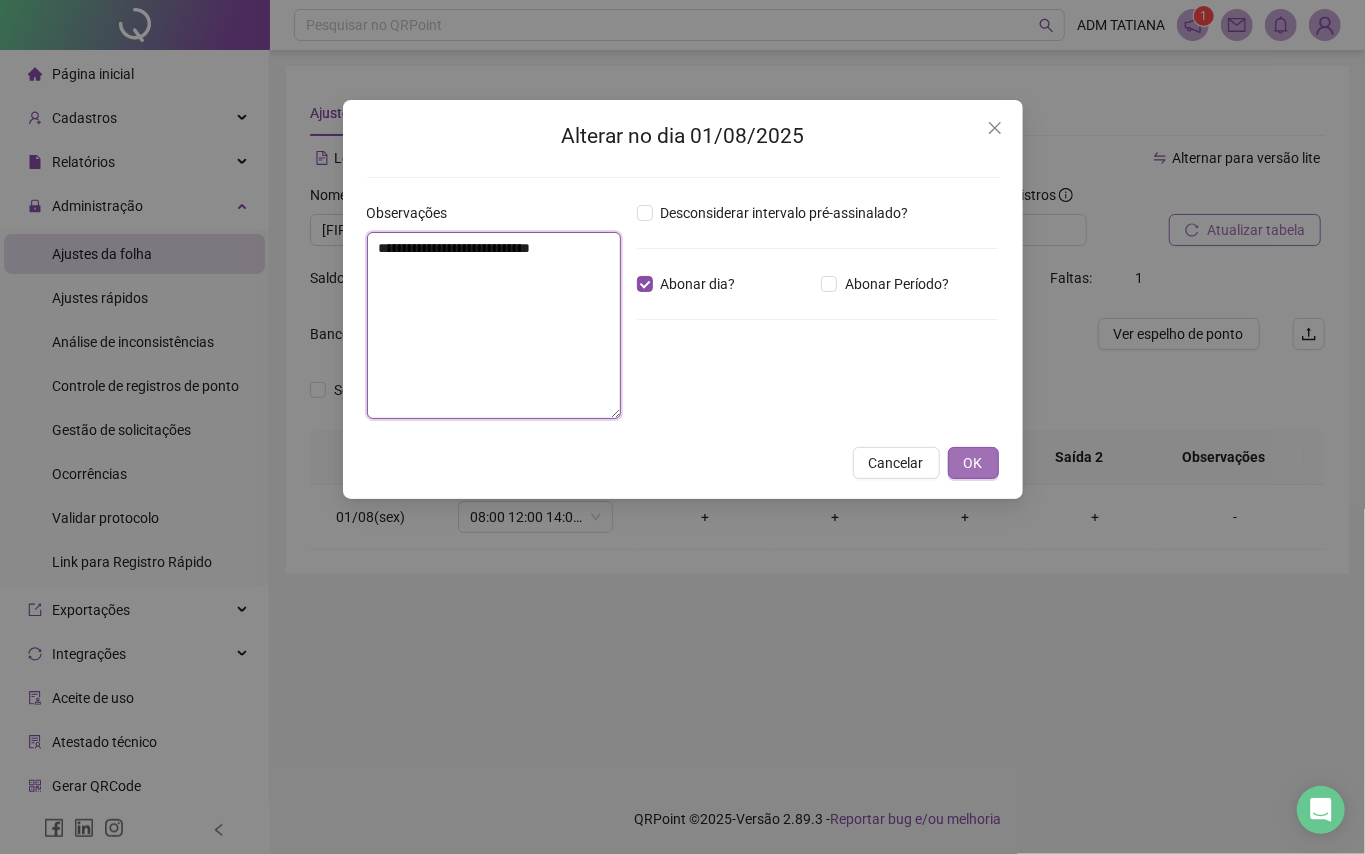 type on "**********" 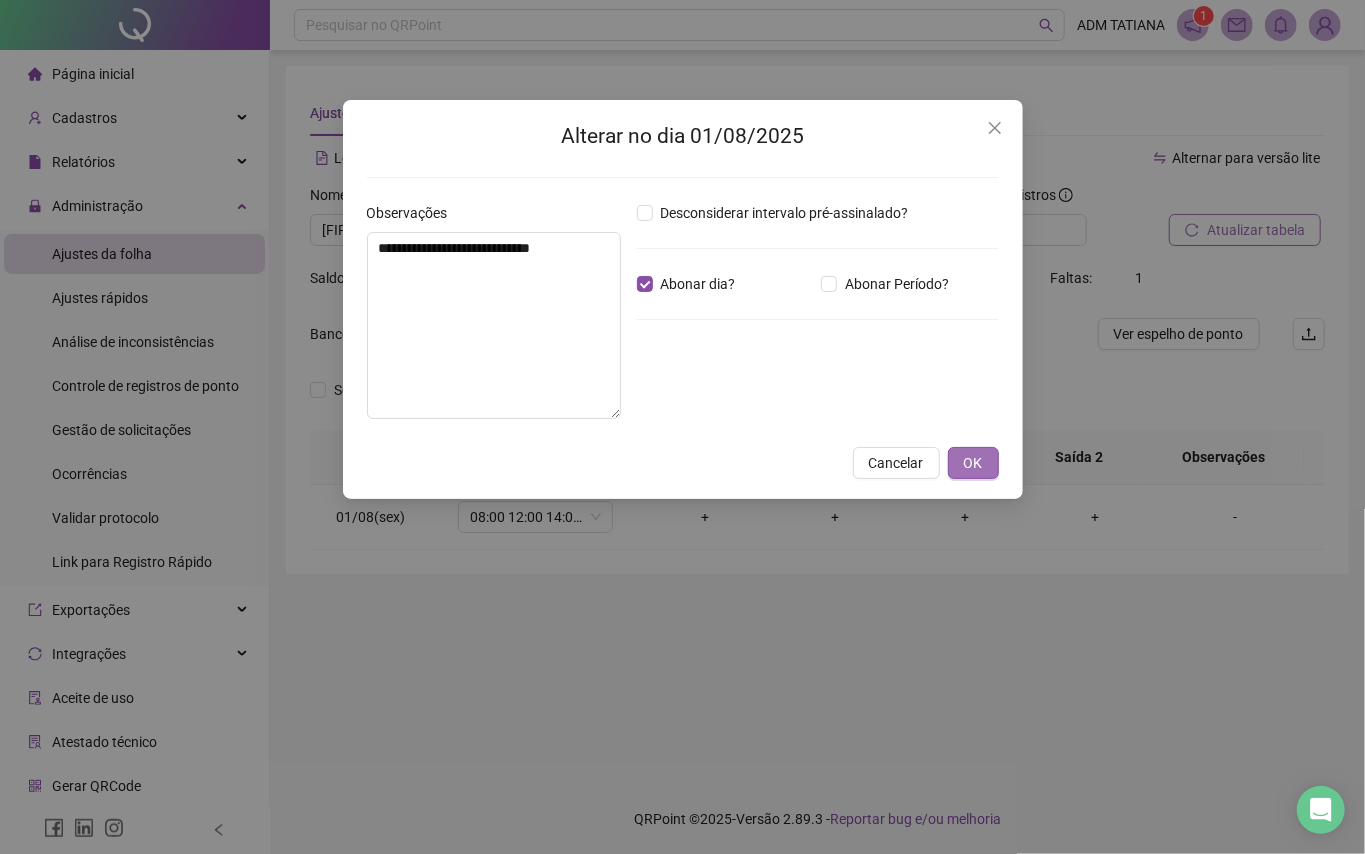 click on "OK" at bounding box center (973, 463) 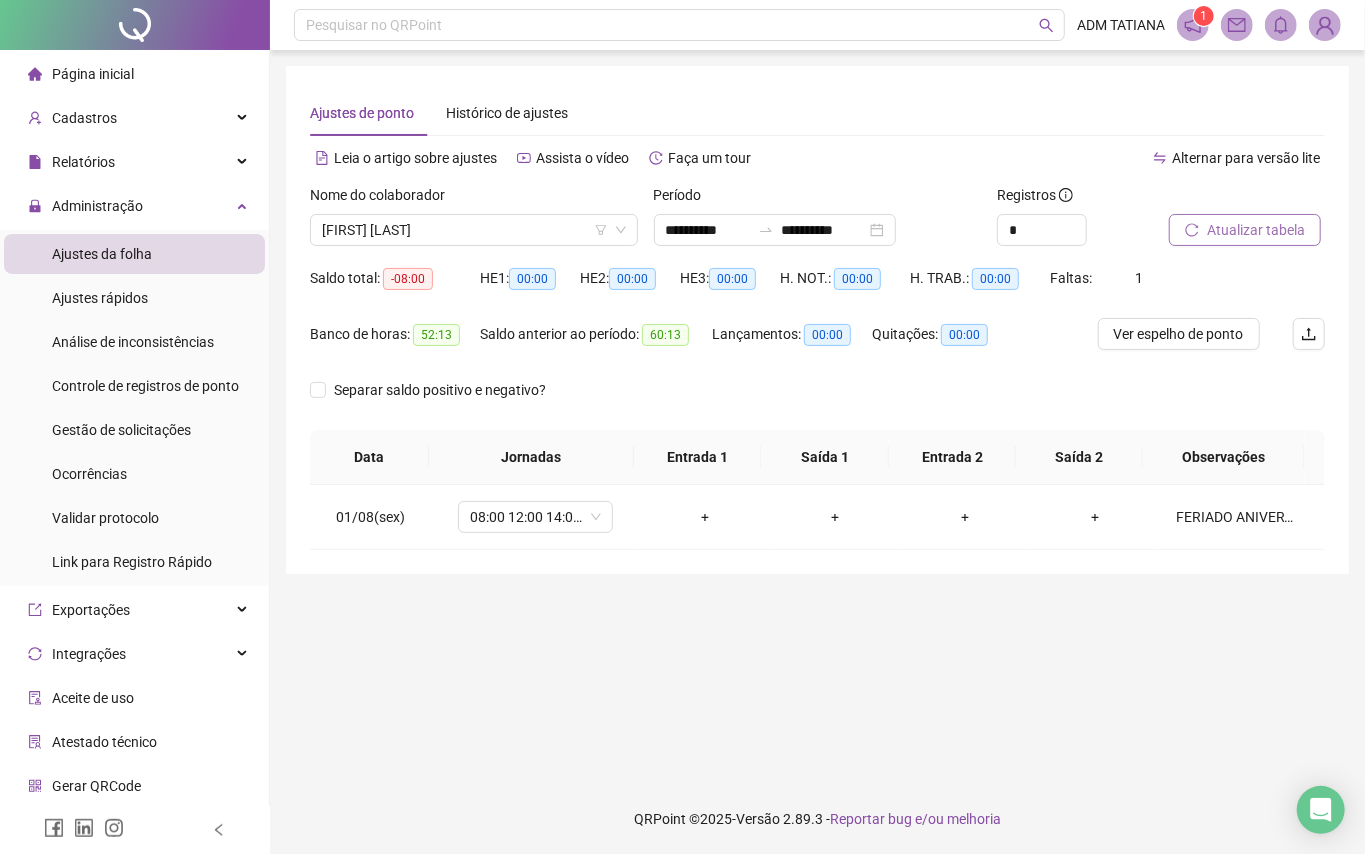 click on "Atualizar tabela" at bounding box center [1256, 230] 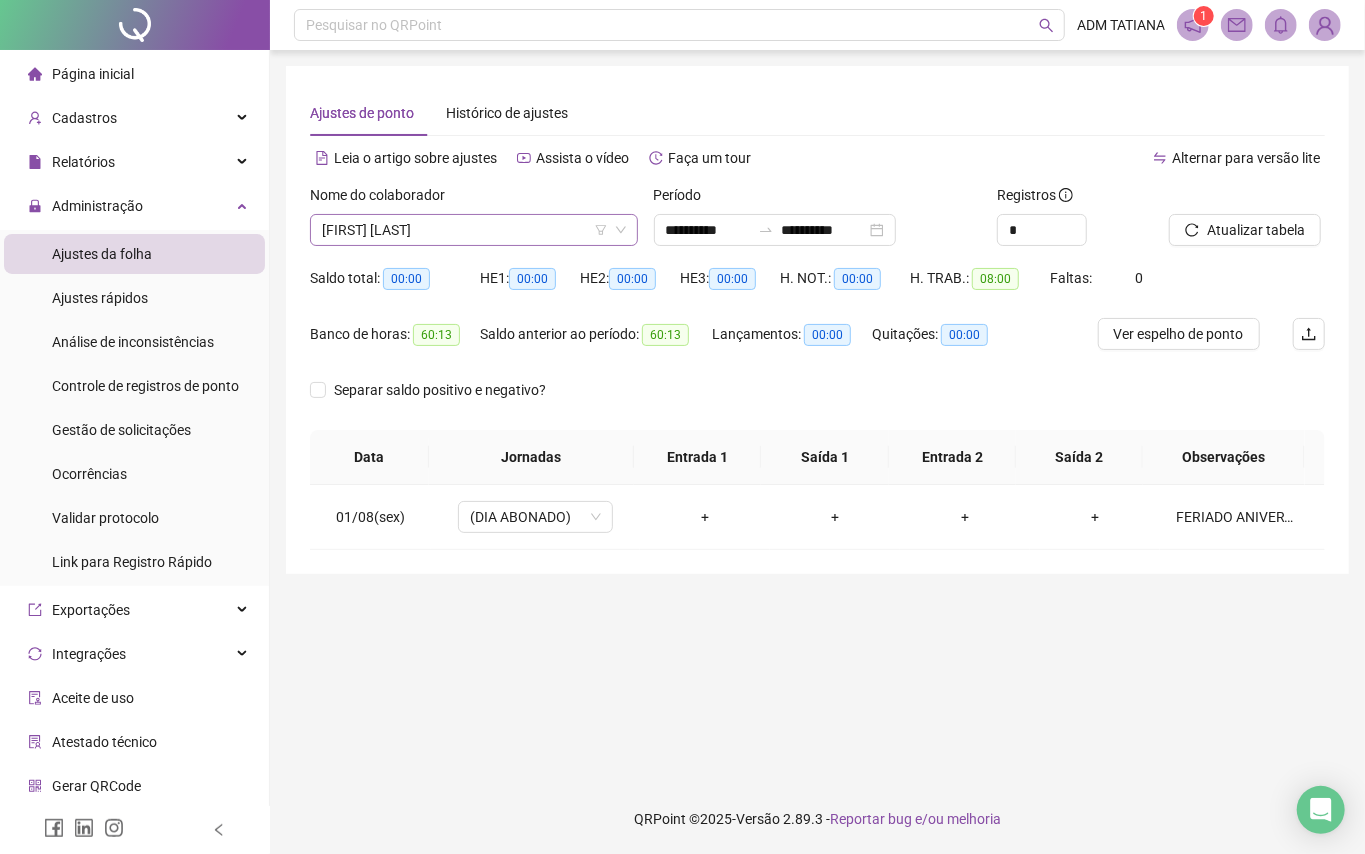 click on "[FIRST] [LAST]" at bounding box center [474, 230] 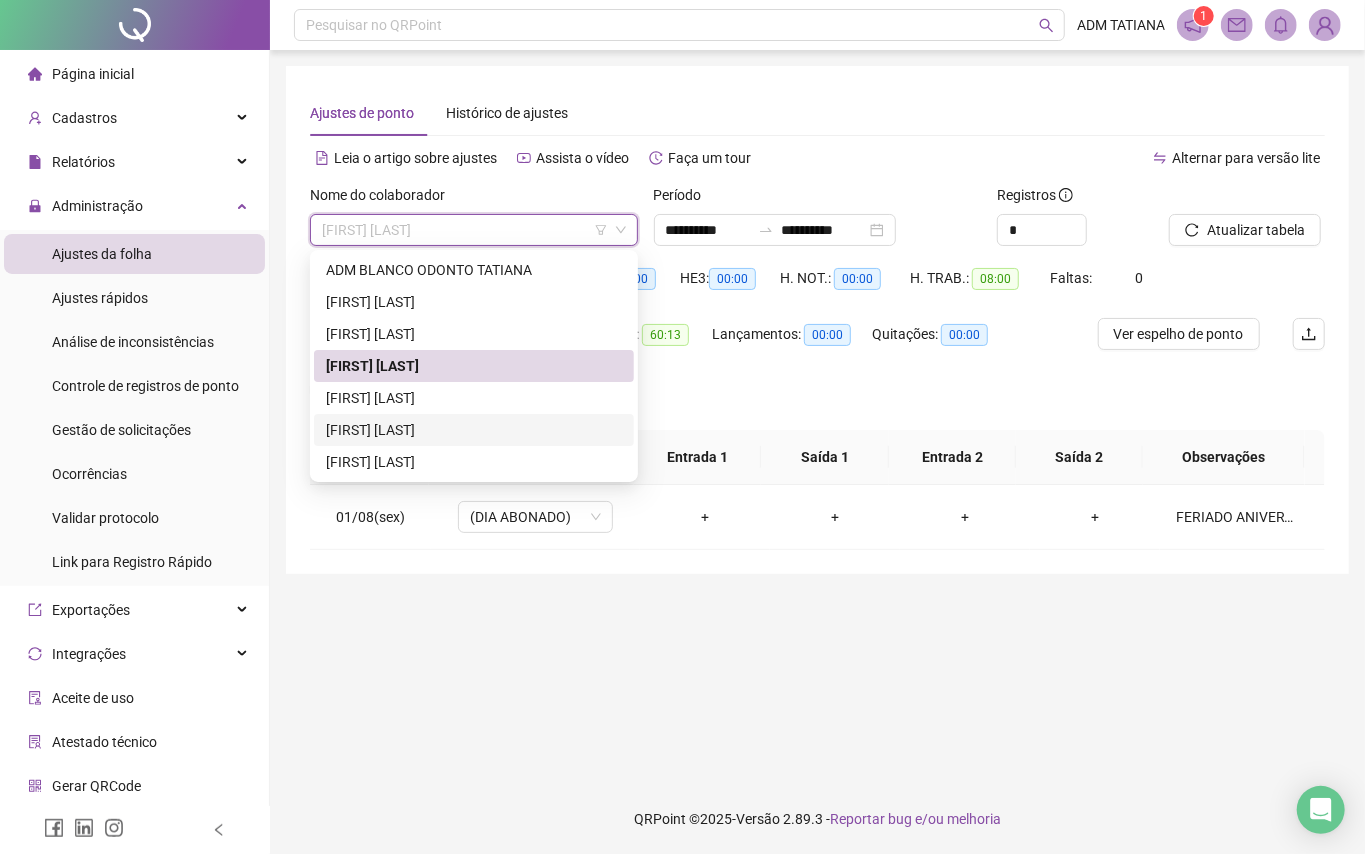 click on "[FIRST] [LAST]" at bounding box center (474, 430) 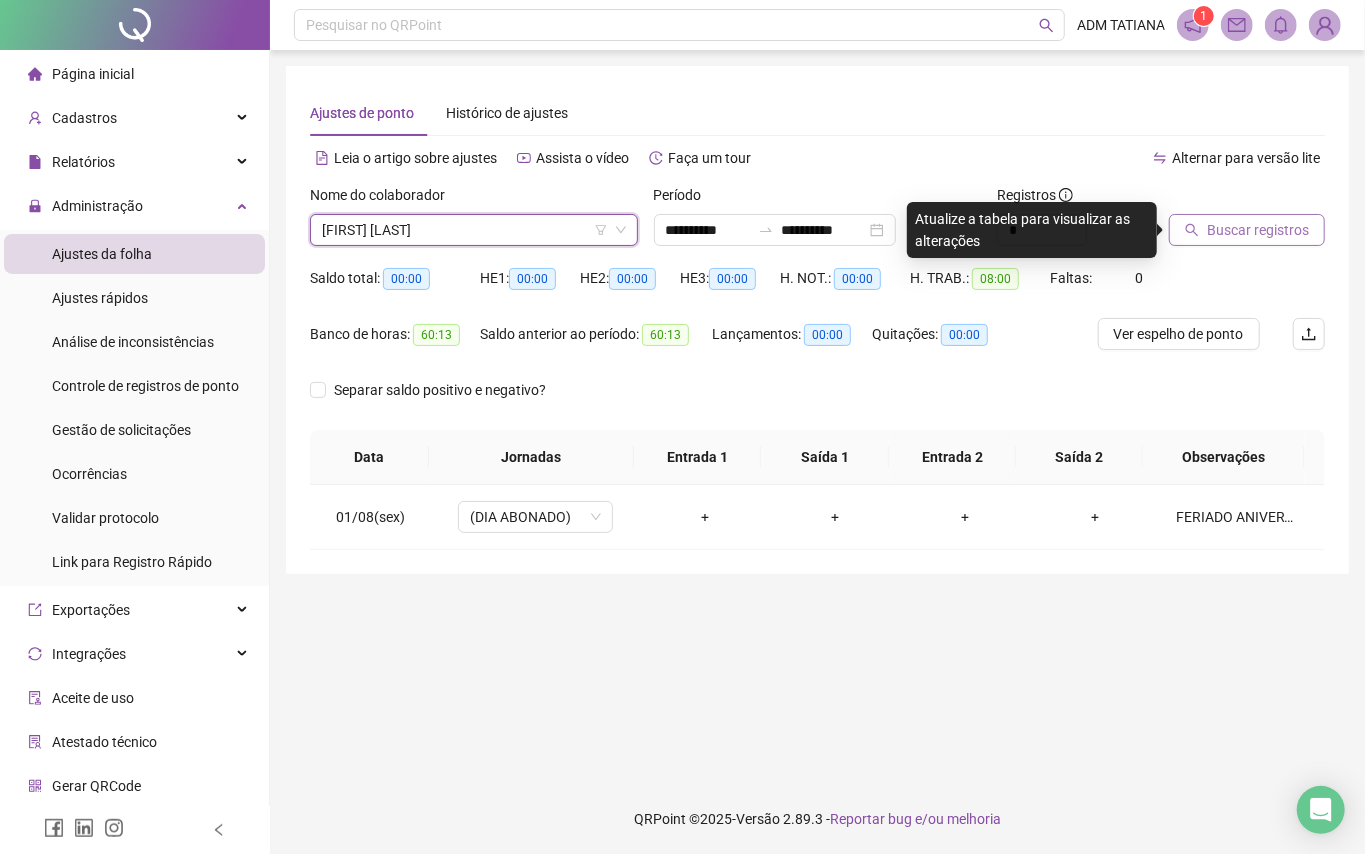 click on "Buscar registros" at bounding box center [1258, 230] 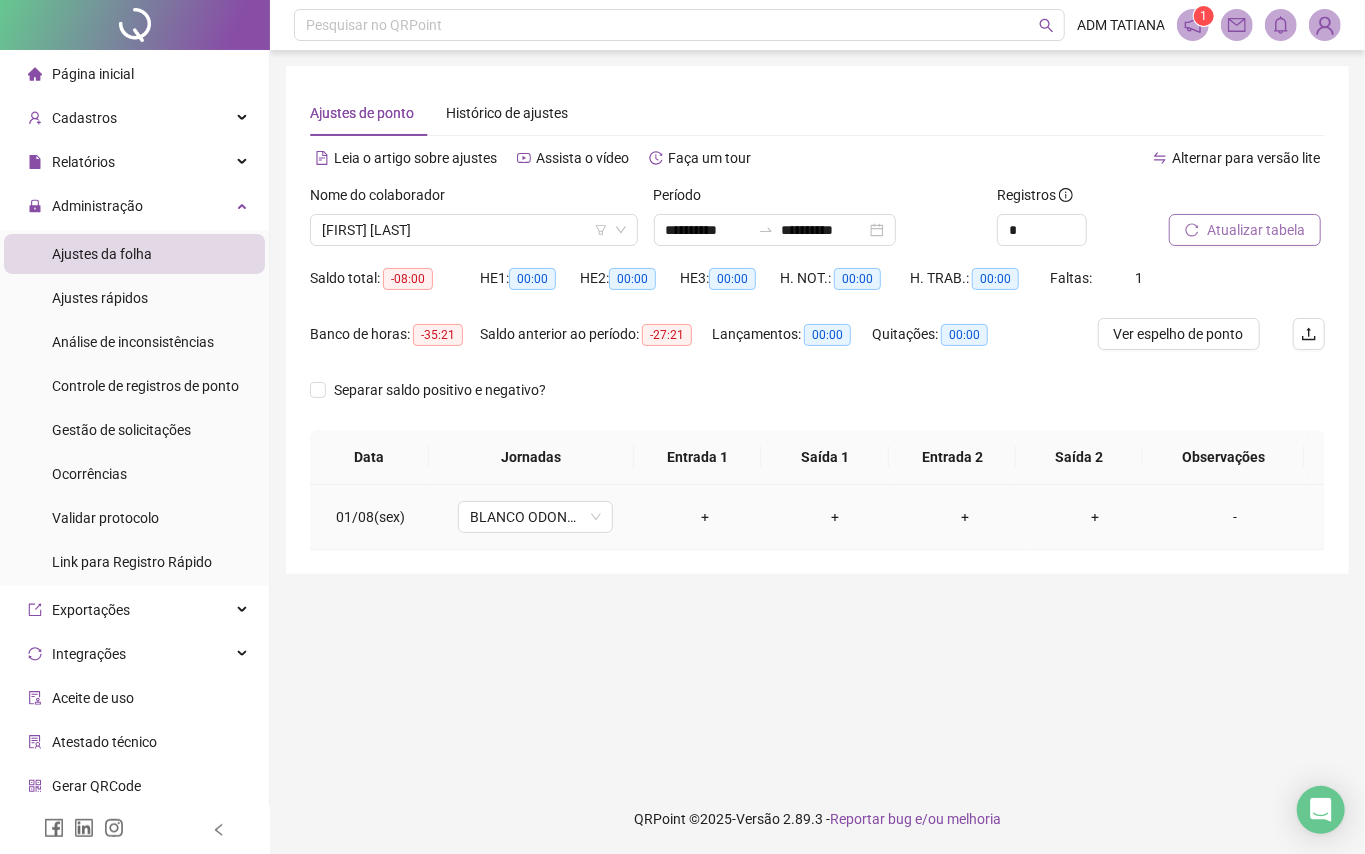click on "-" at bounding box center [1235, 517] 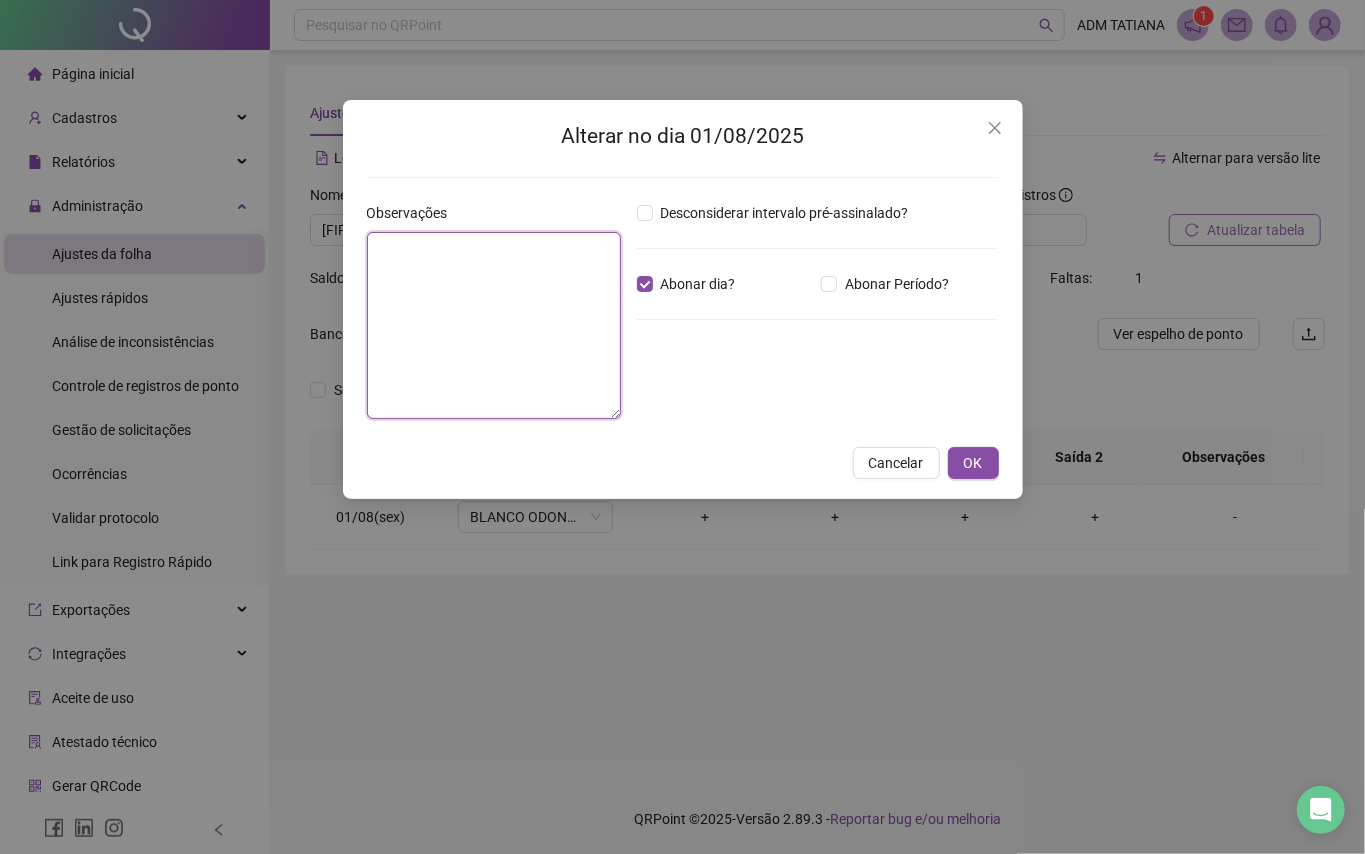 click at bounding box center [494, 325] 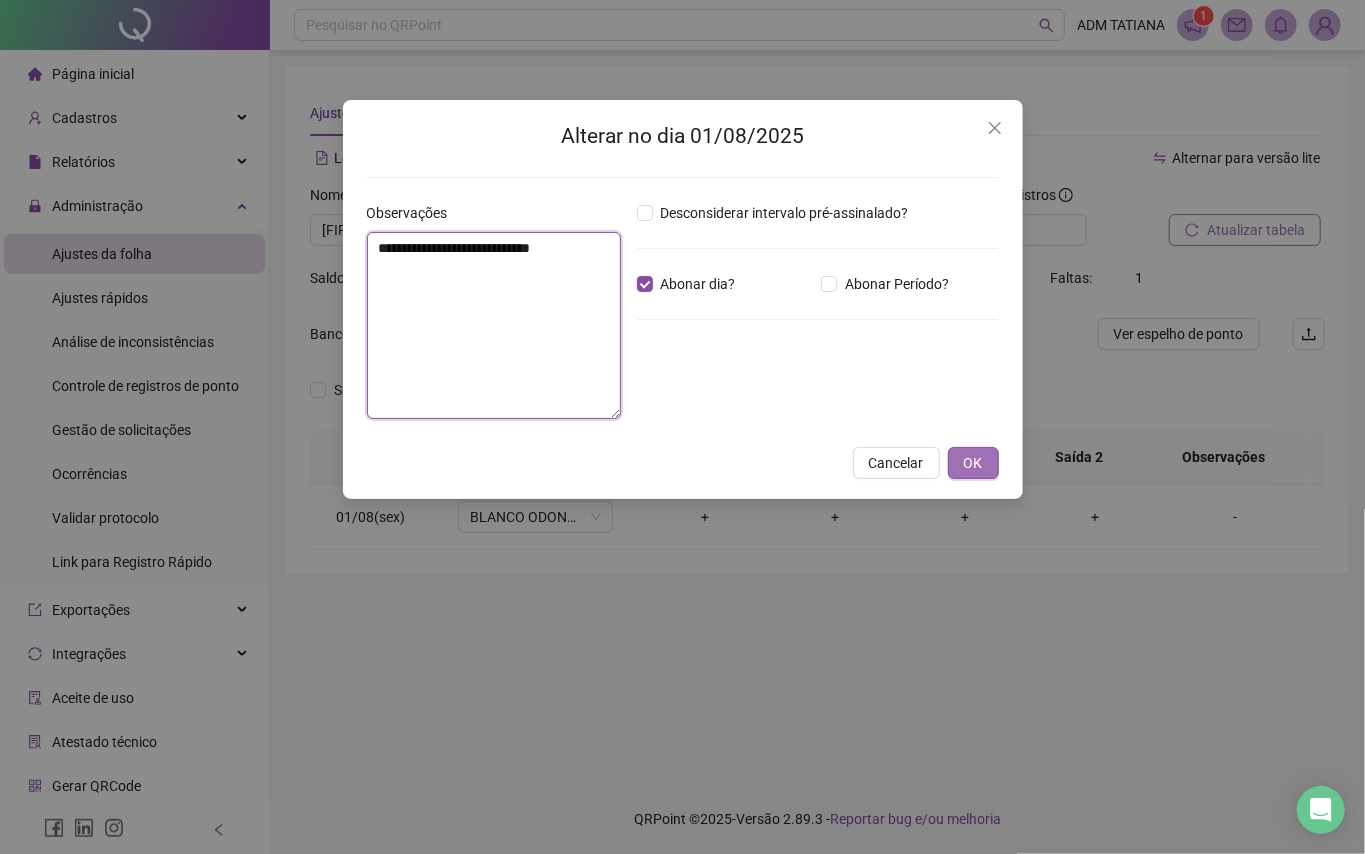 type on "**********" 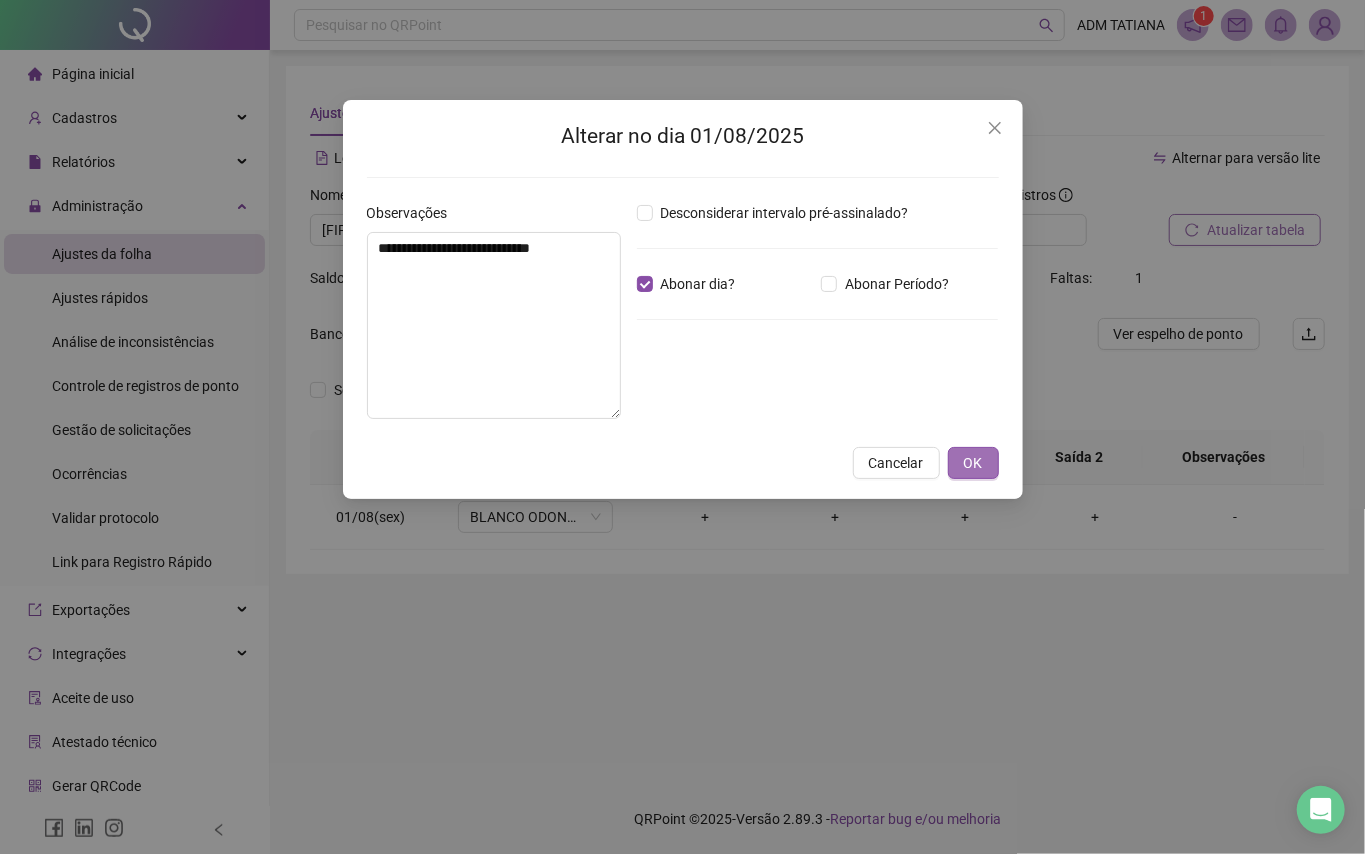 click on "OK" at bounding box center (973, 463) 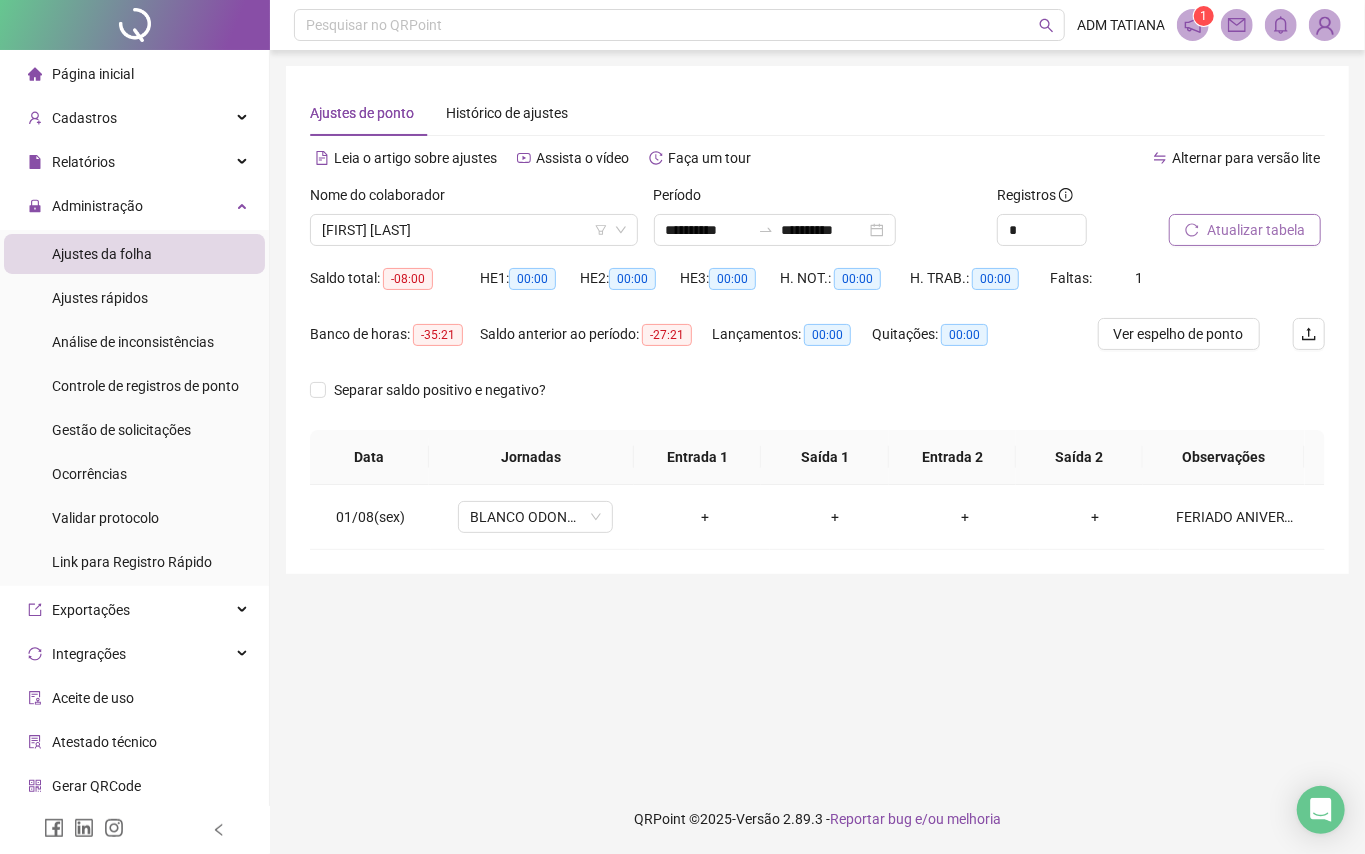 click on "Atualizar tabela" at bounding box center [1256, 230] 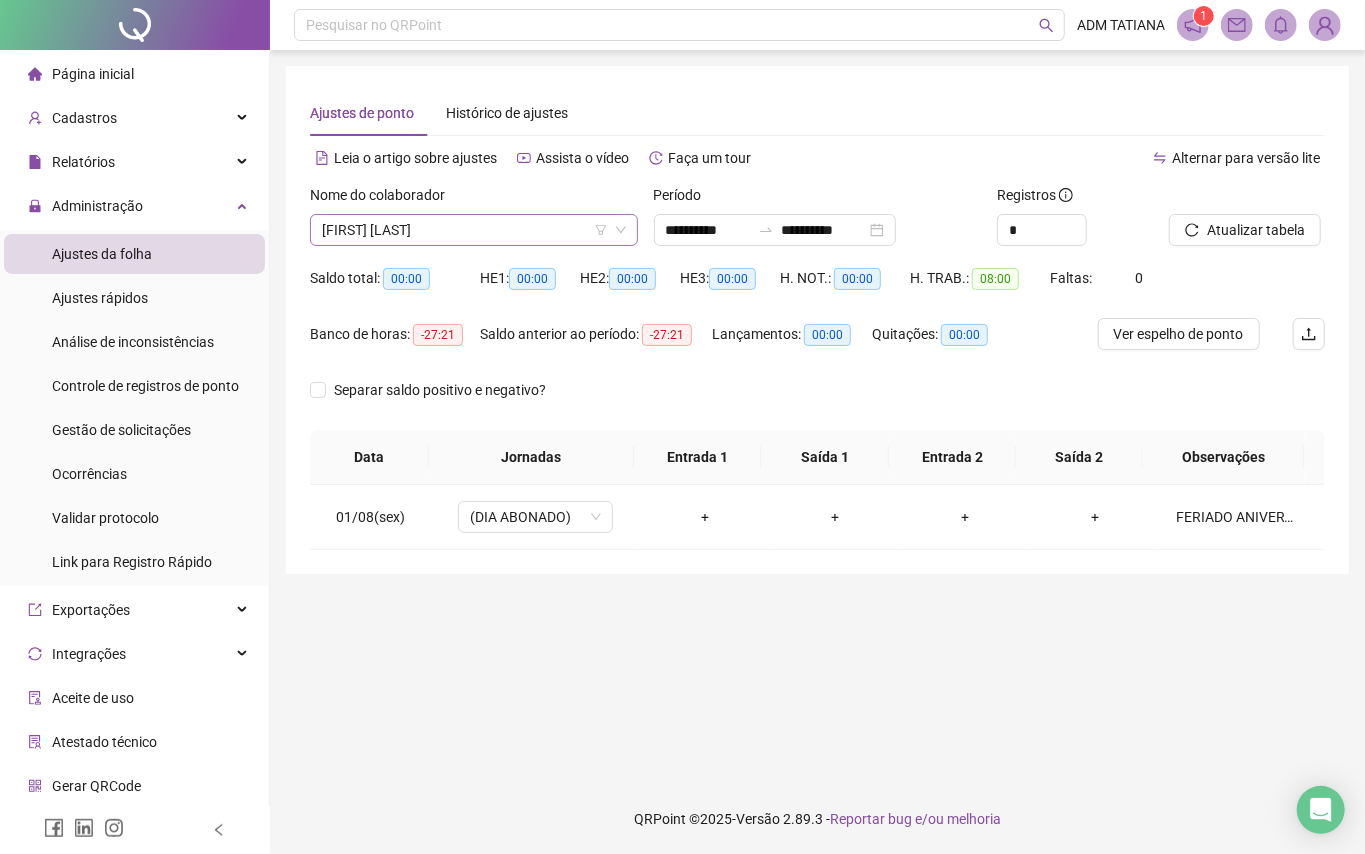 click on "[FIRST] [LAST]" at bounding box center [474, 230] 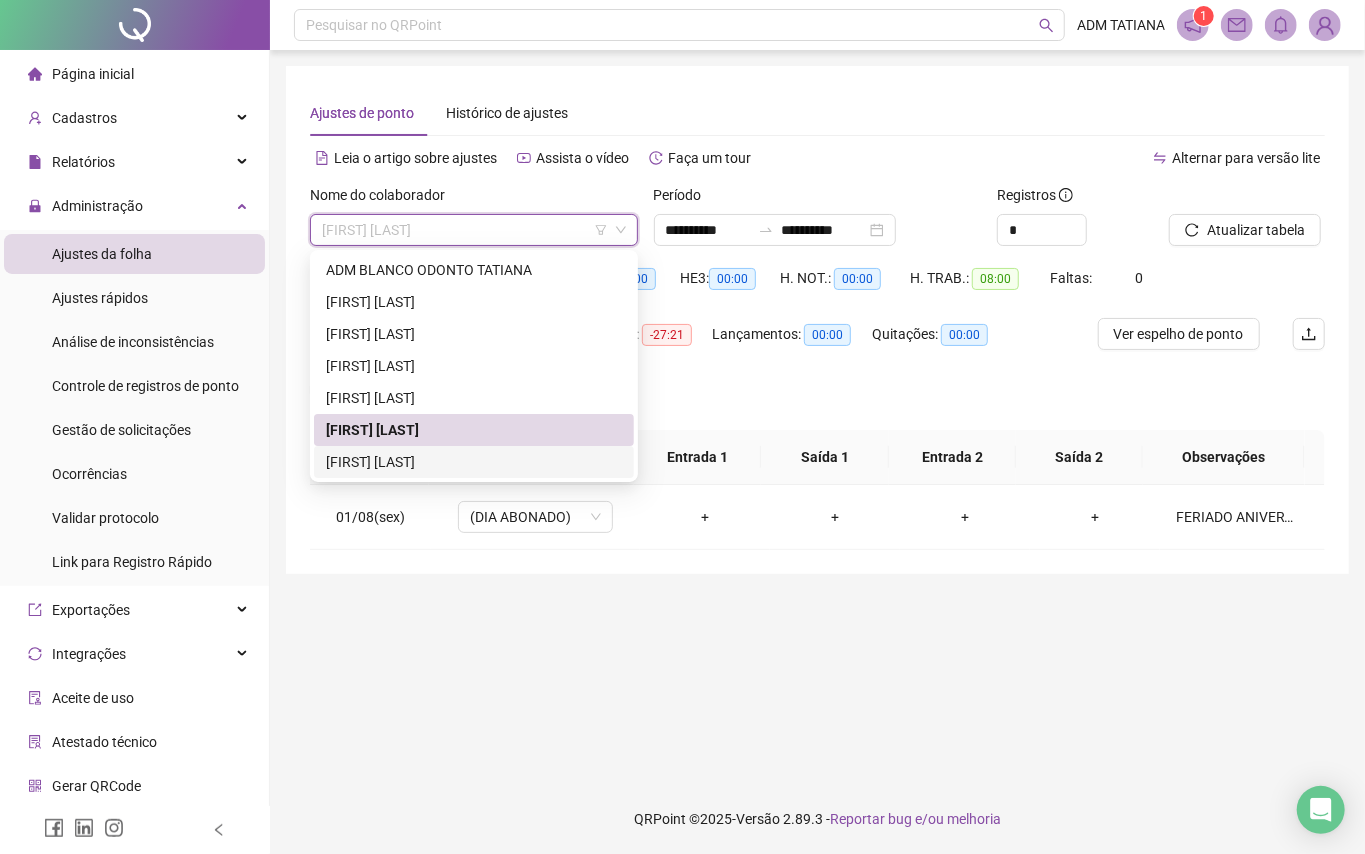 click on "[FIRST] [LAST]" at bounding box center [474, 462] 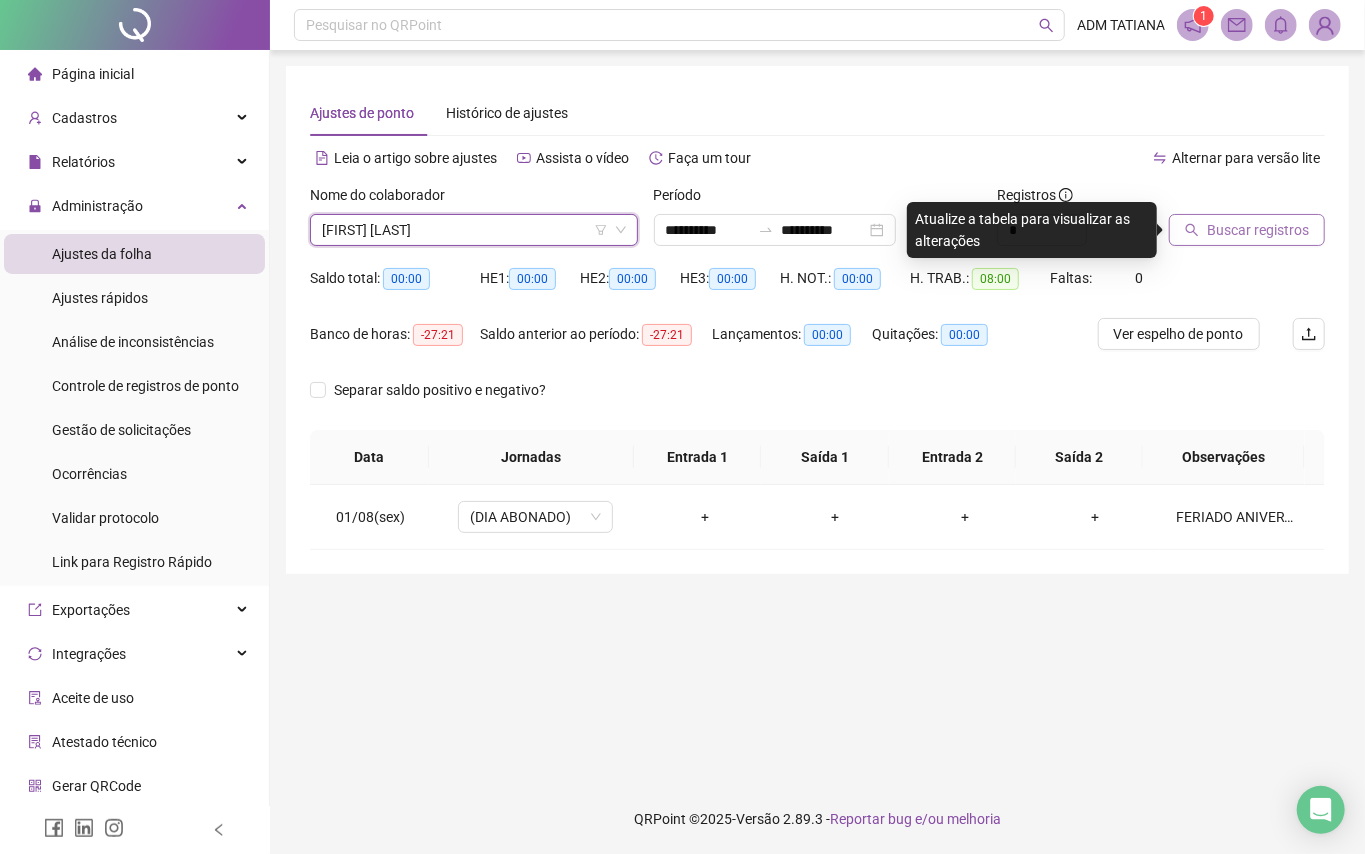 click on "Buscar registros" at bounding box center [1258, 230] 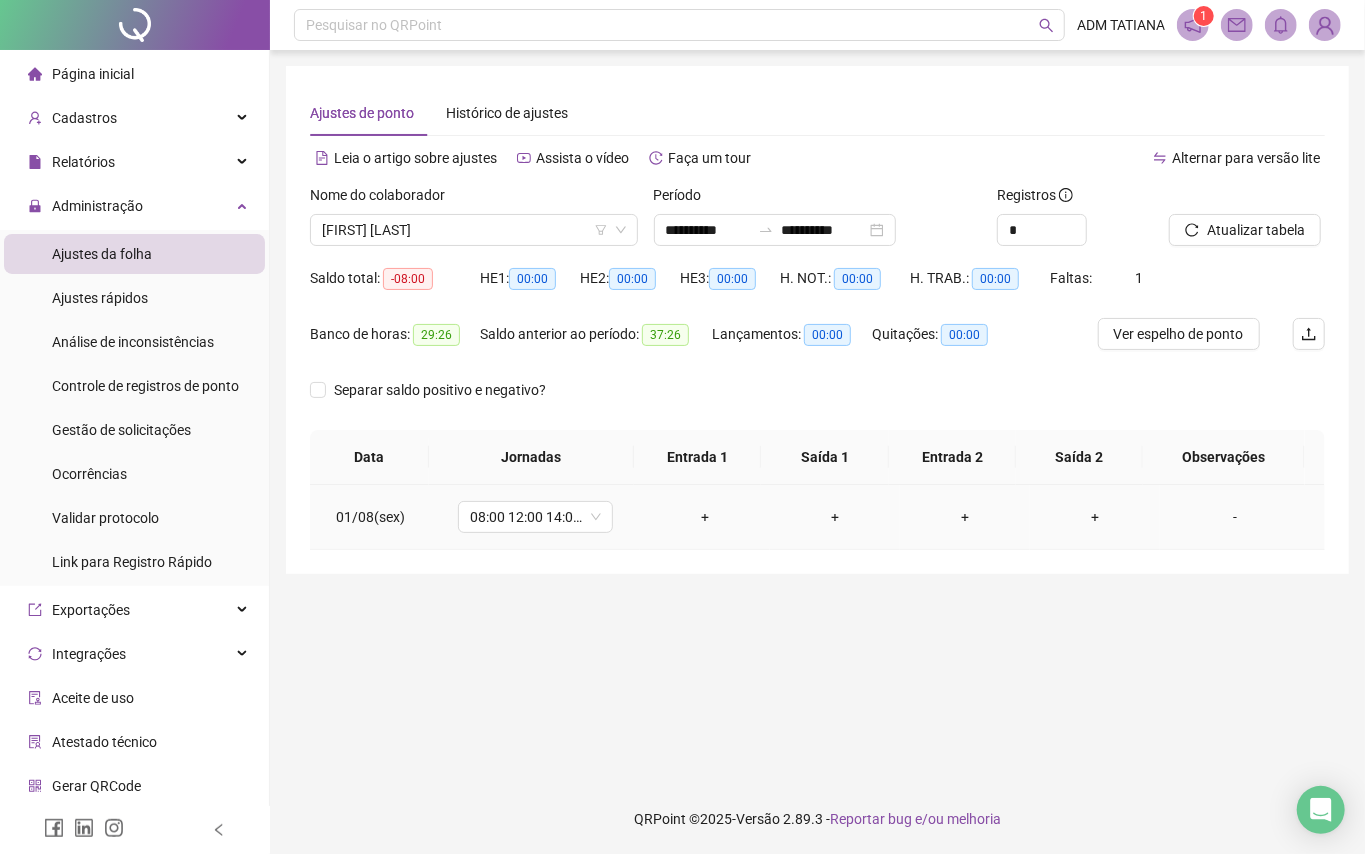 click on "-" at bounding box center [1235, 517] 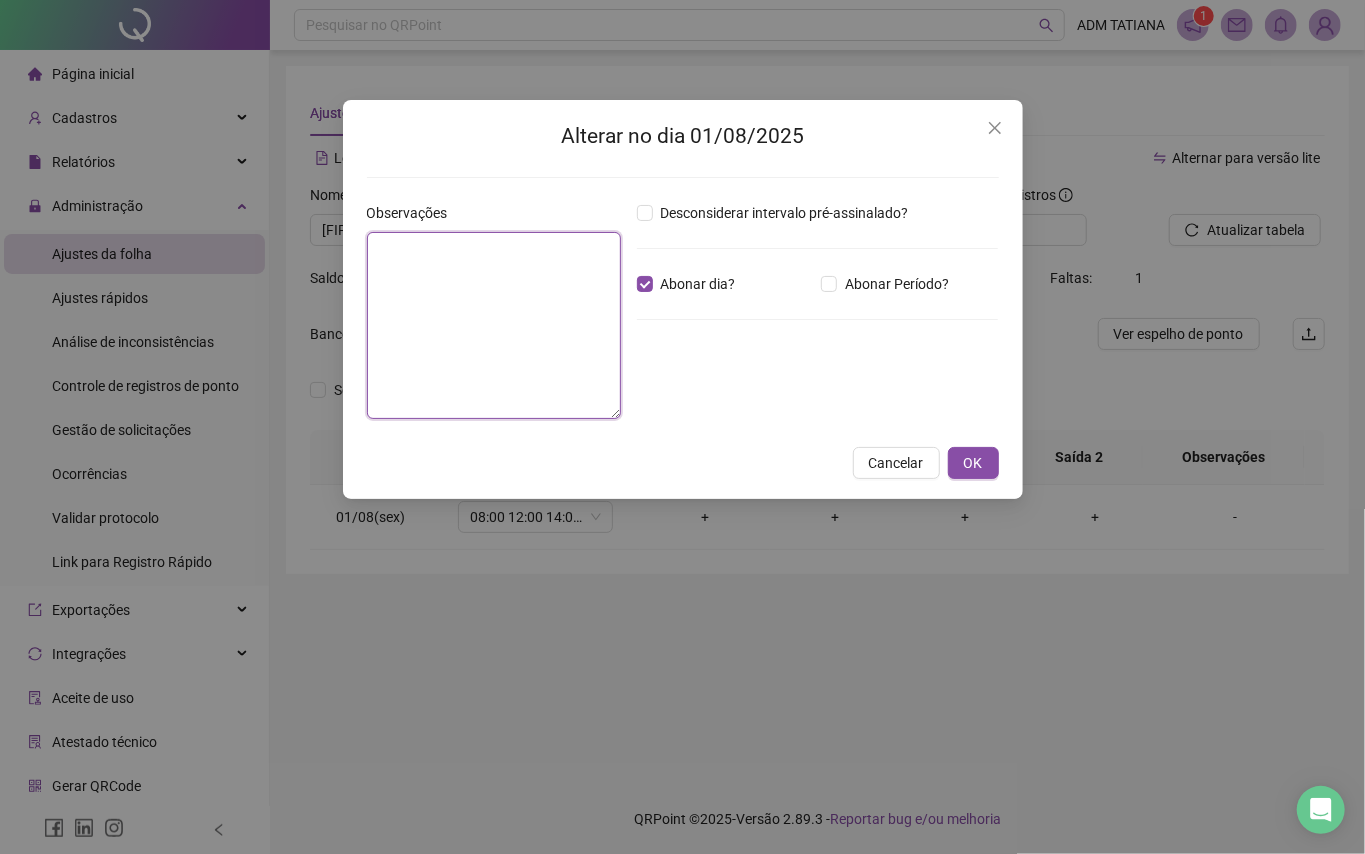 click at bounding box center (494, 325) 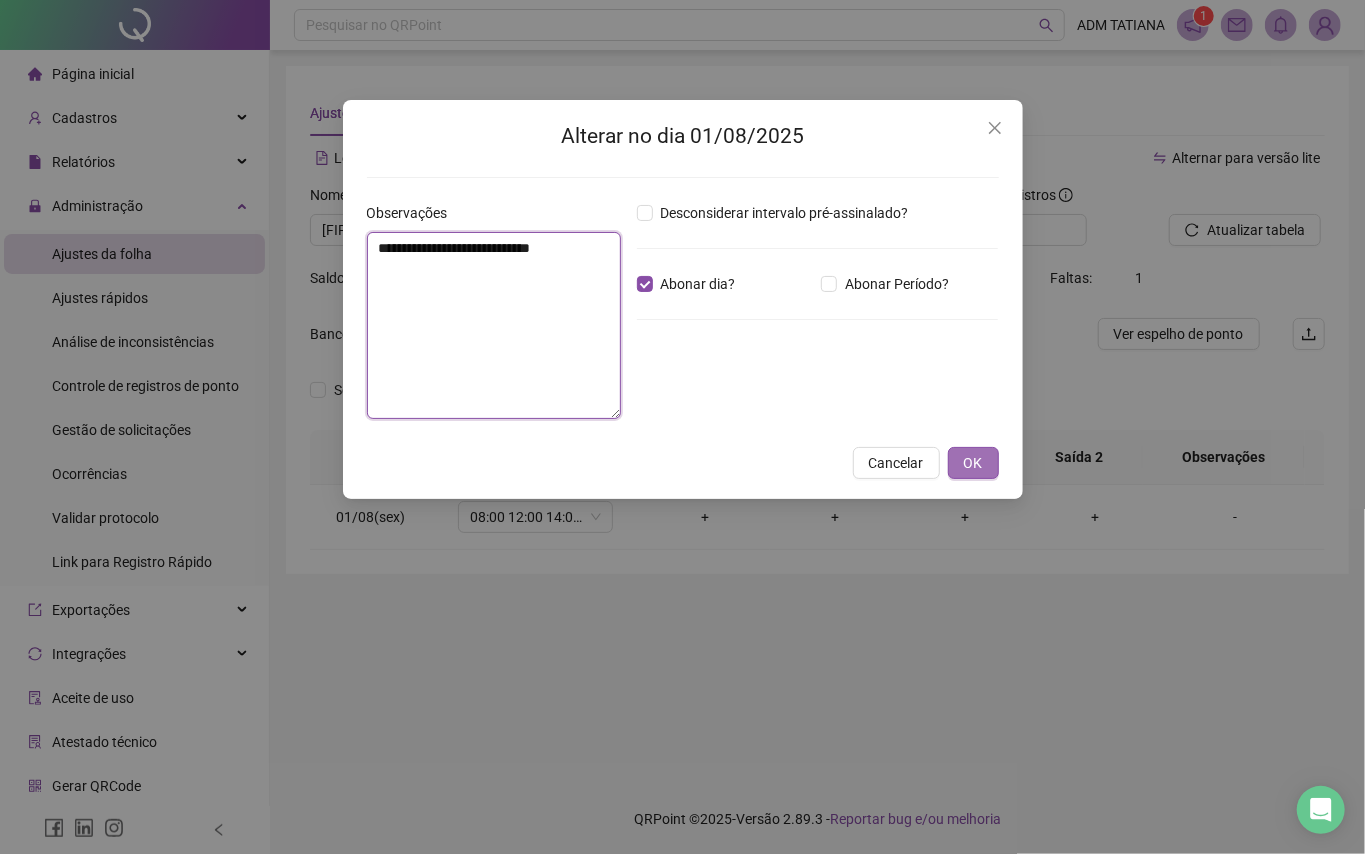 type on "**********" 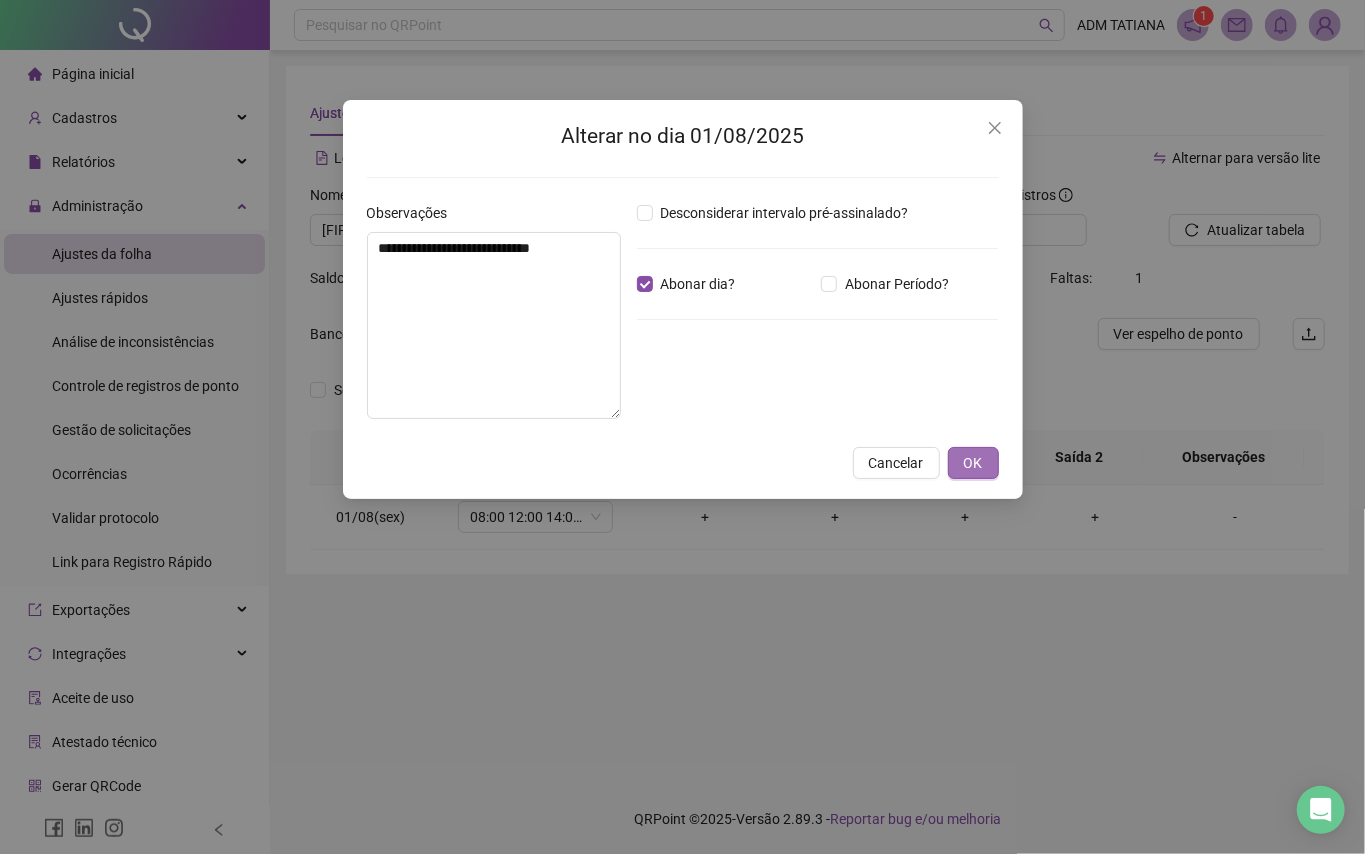 click on "OK" at bounding box center [973, 463] 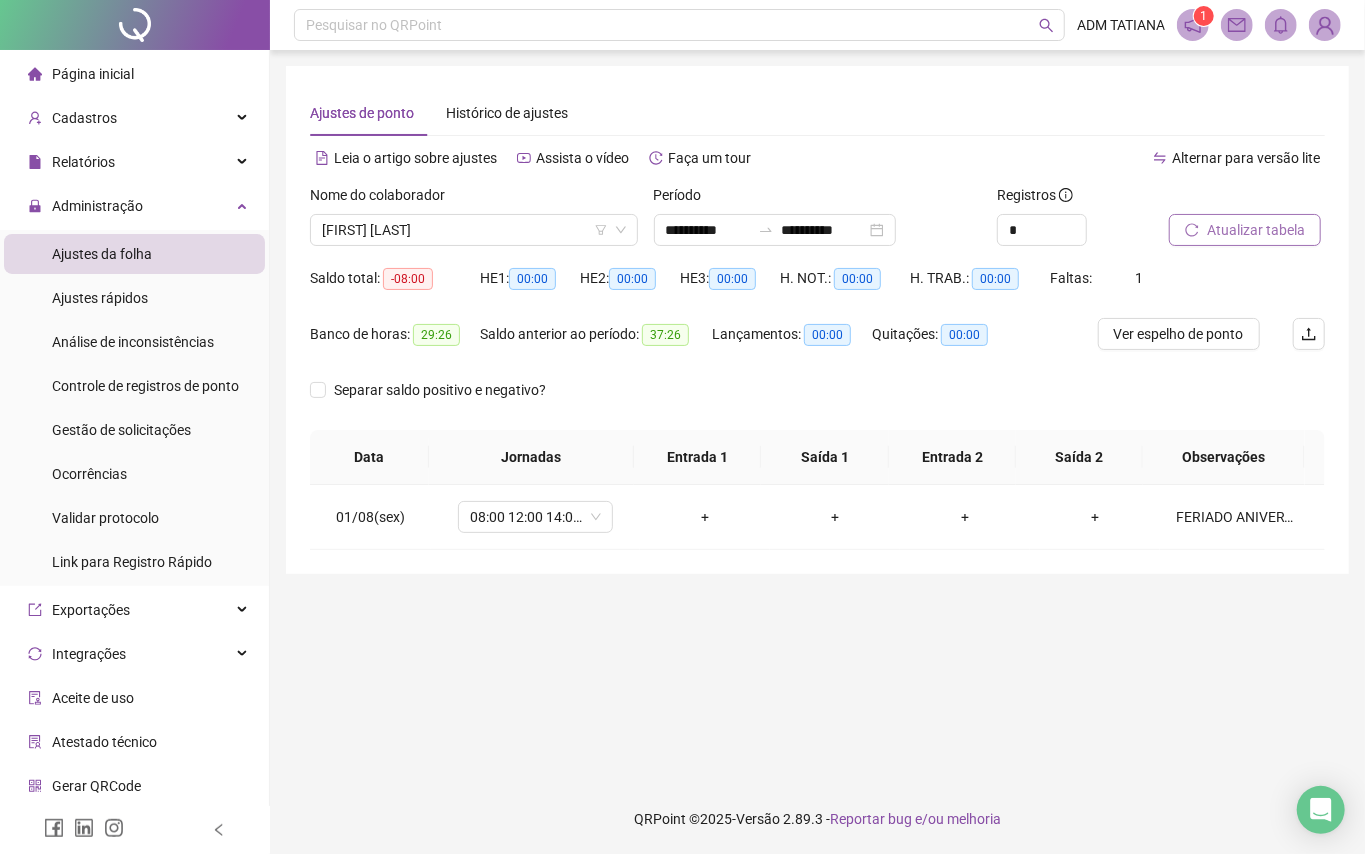 click on "Atualizar tabela" at bounding box center (1256, 230) 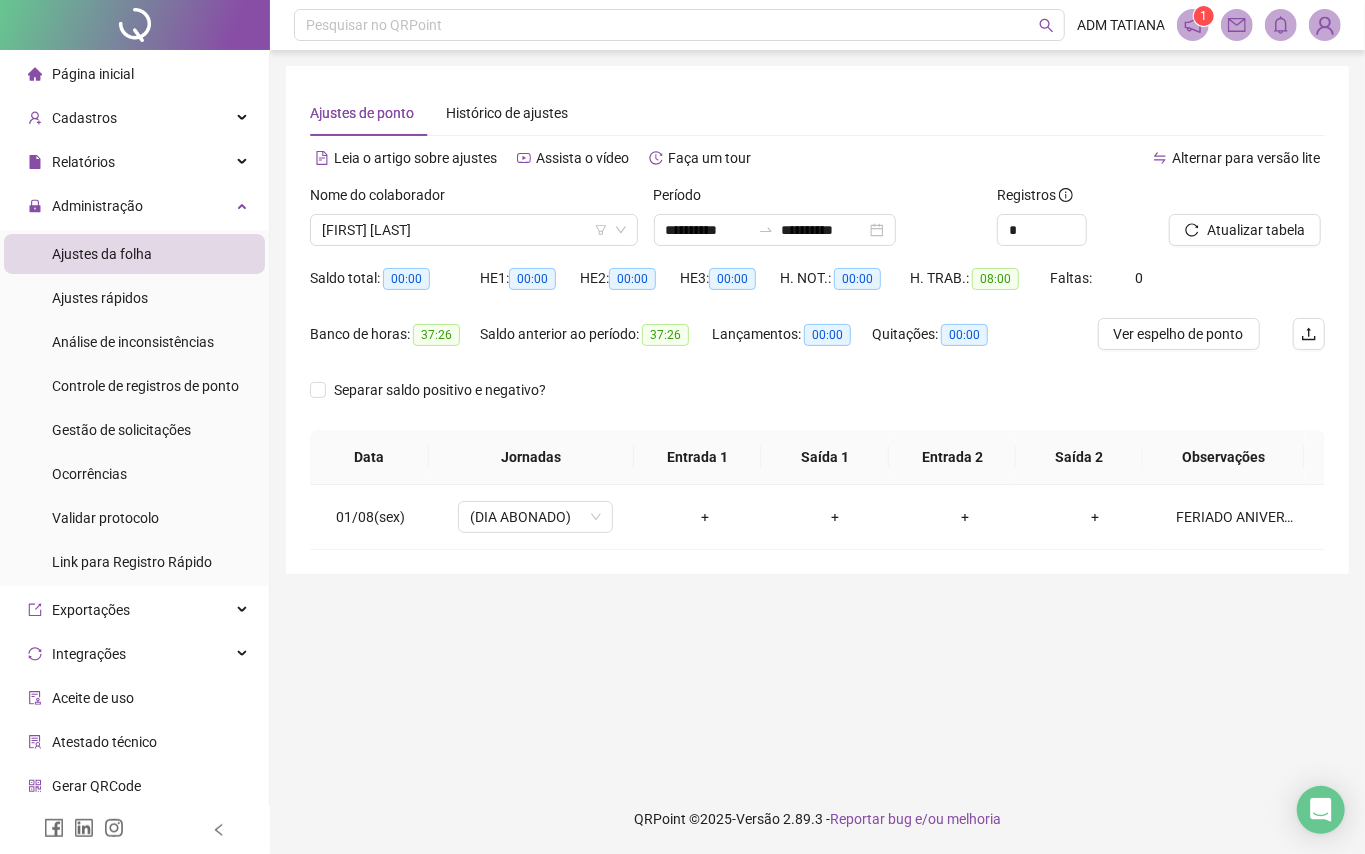click on "Página inicial" at bounding box center (93, 74) 